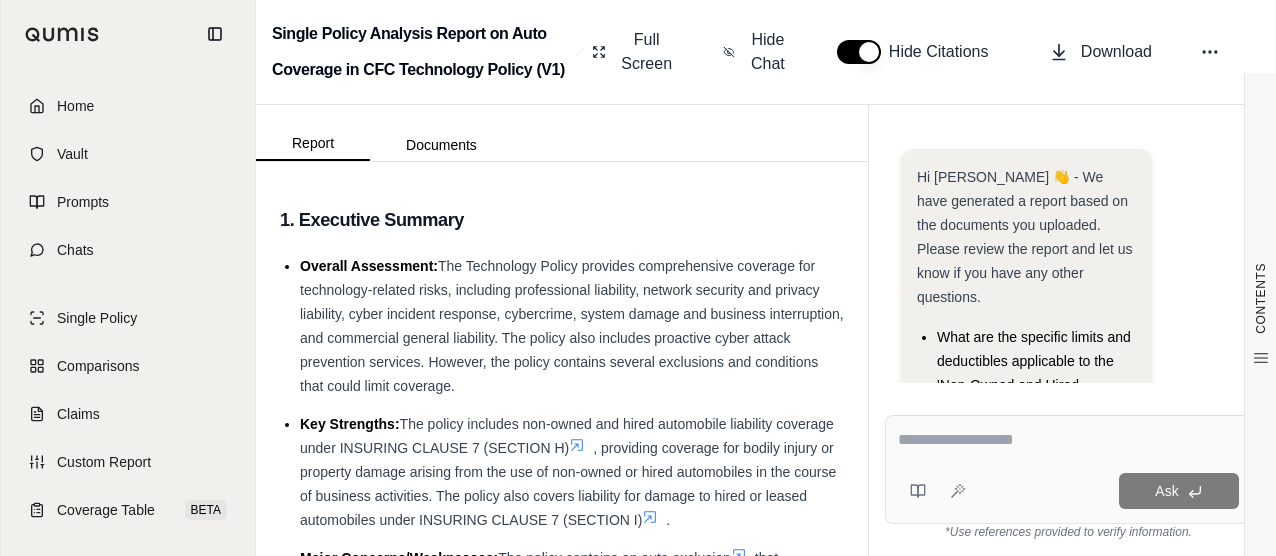 scroll, scrollTop: 0, scrollLeft: 0, axis: both 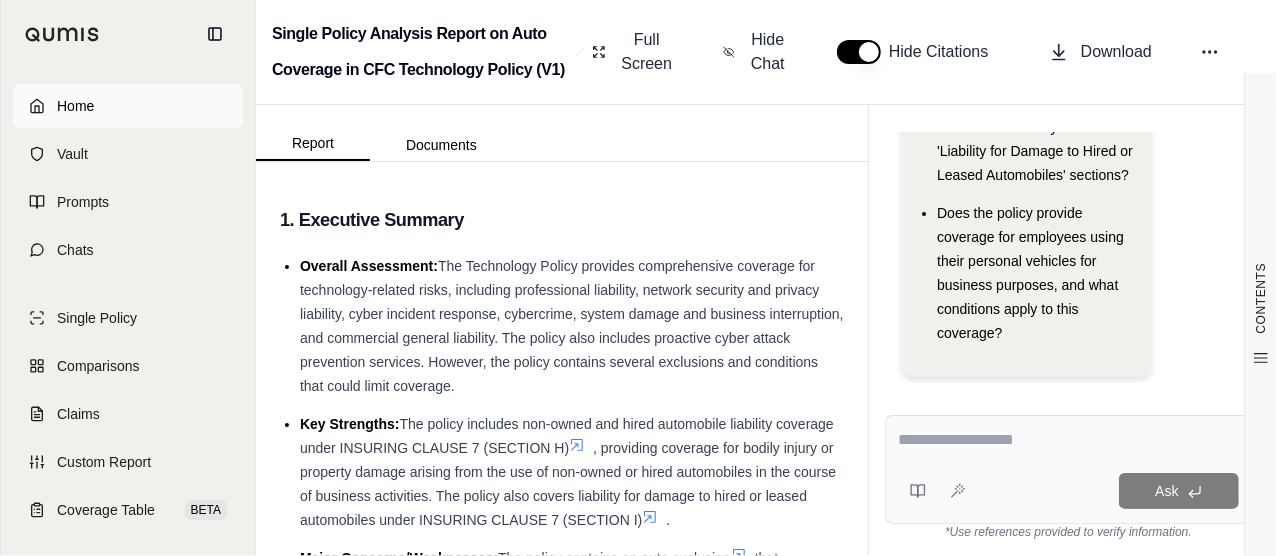 click on "Home" at bounding box center (128, 106) 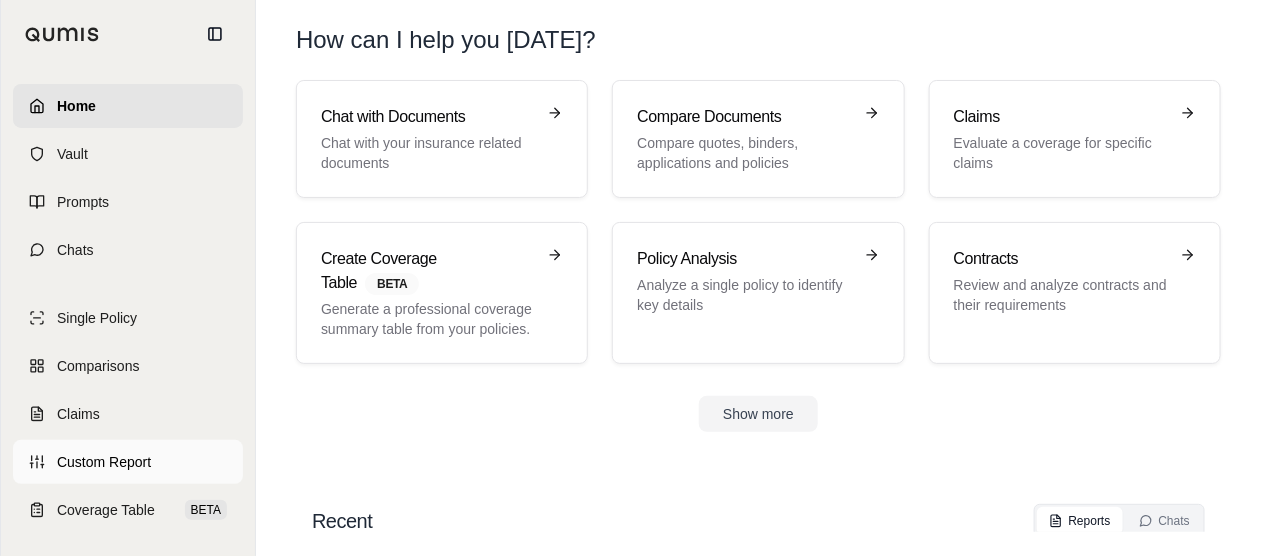 click on "Custom Report" at bounding box center (104, 462) 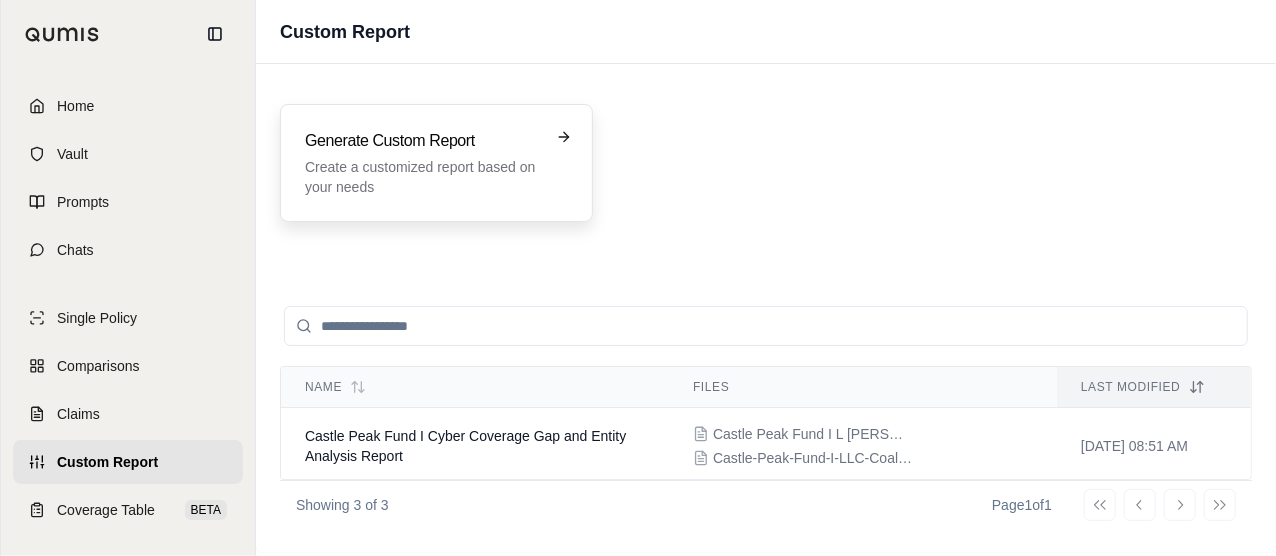 click on "Create a customized report based on your needs" at bounding box center [422, 177] 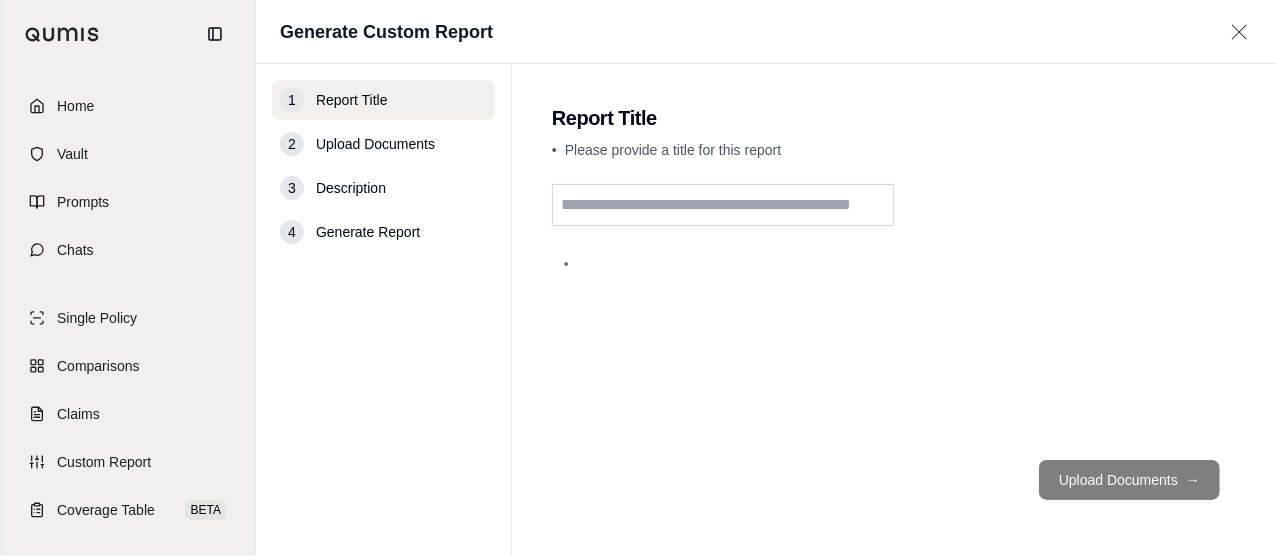 click at bounding box center (723, 205) 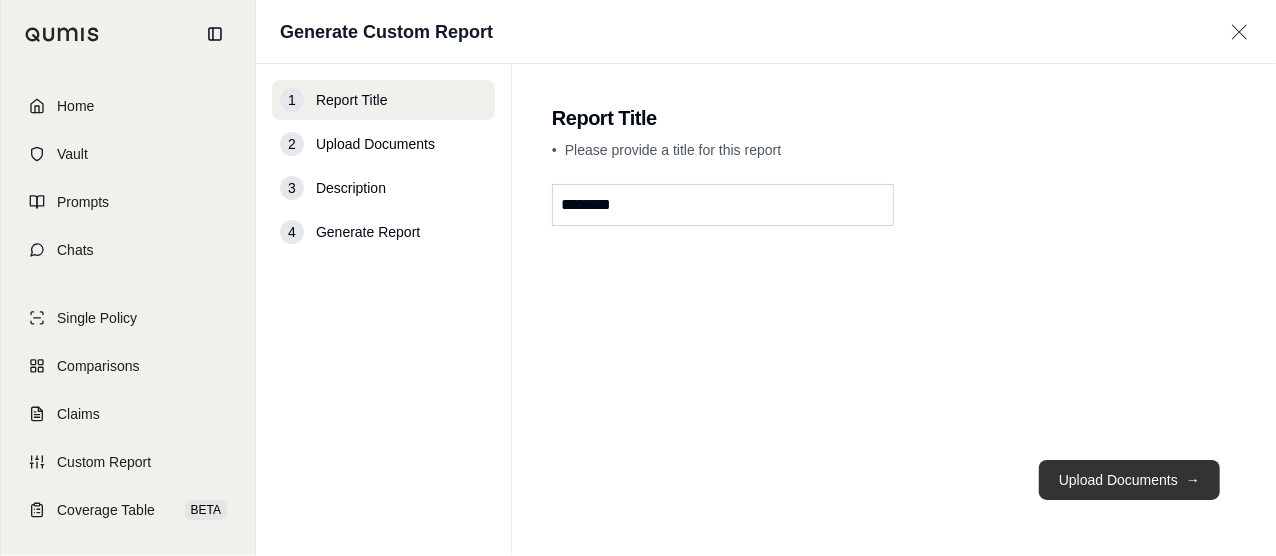 type on "********" 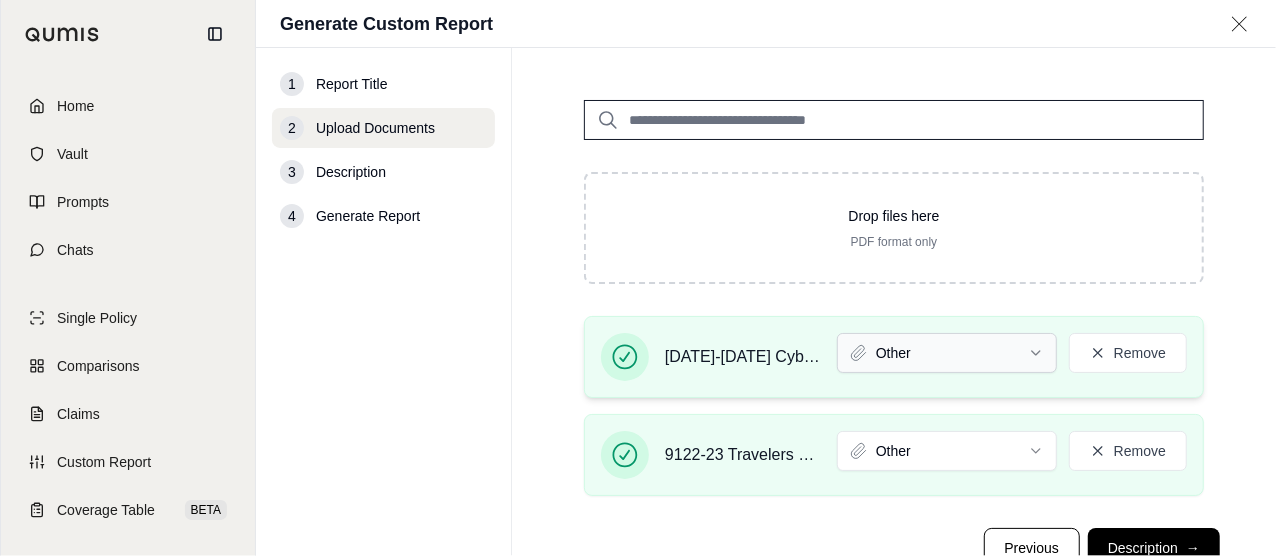 scroll, scrollTop: 165, scrollLeft: 0, axis: vertical 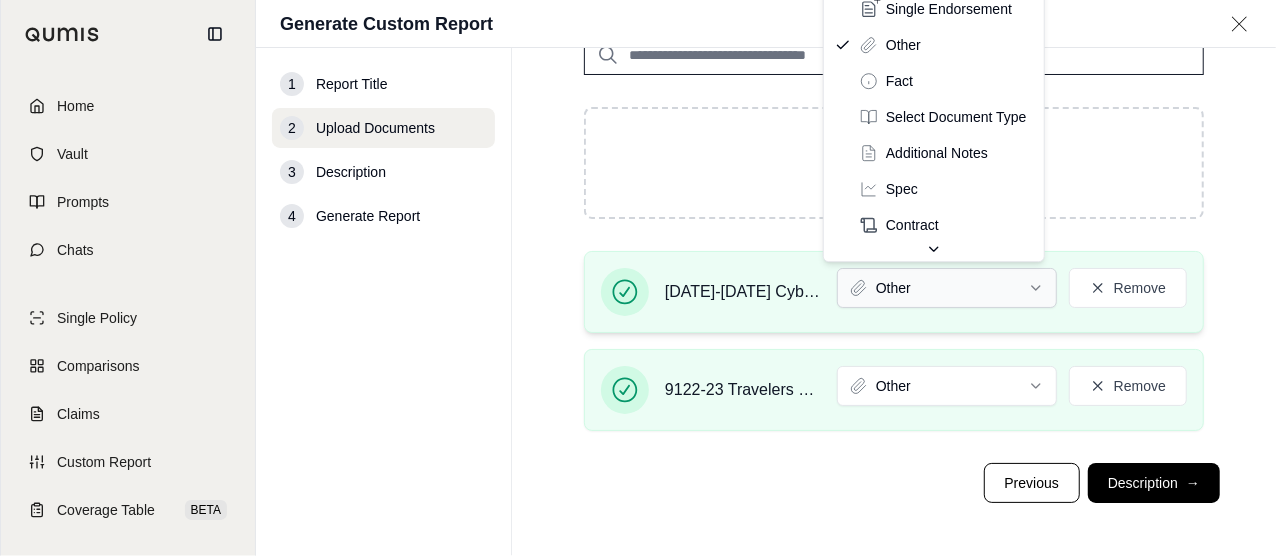 click on "Home Vault Prompts Chats Single Policy Comparisons Claims Custom Report Coverage Table BETA Contracts Legal Search B [PERSON_NAME] Crcgroup Generate Custom Report 1 Report Title 2 Upload Documents 3 Description 4 Generate Report Upload Documents • Upload the documents you would like to analyze Drop files here PDF format only [DATE]-[DATE] Cyber Professional Renewal Pol.pdf Other Remove 9122-23 Travelers Wrap Policy.pdf Other Remove Previous Description →
Policy Quote Binder Single Endorsement Other Fact Select Document Type Additional Notes Spec Contract Application Checklist" at bounding box center (638, 278) 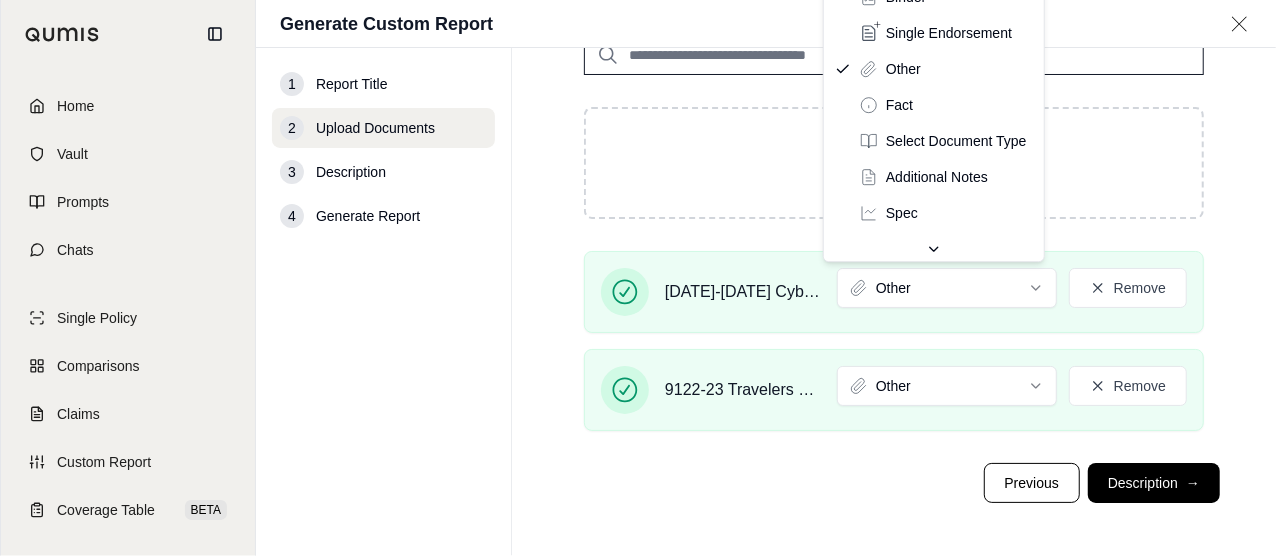 scroll, scrollTop: 65, scrollLeft: 0, axis: vertical 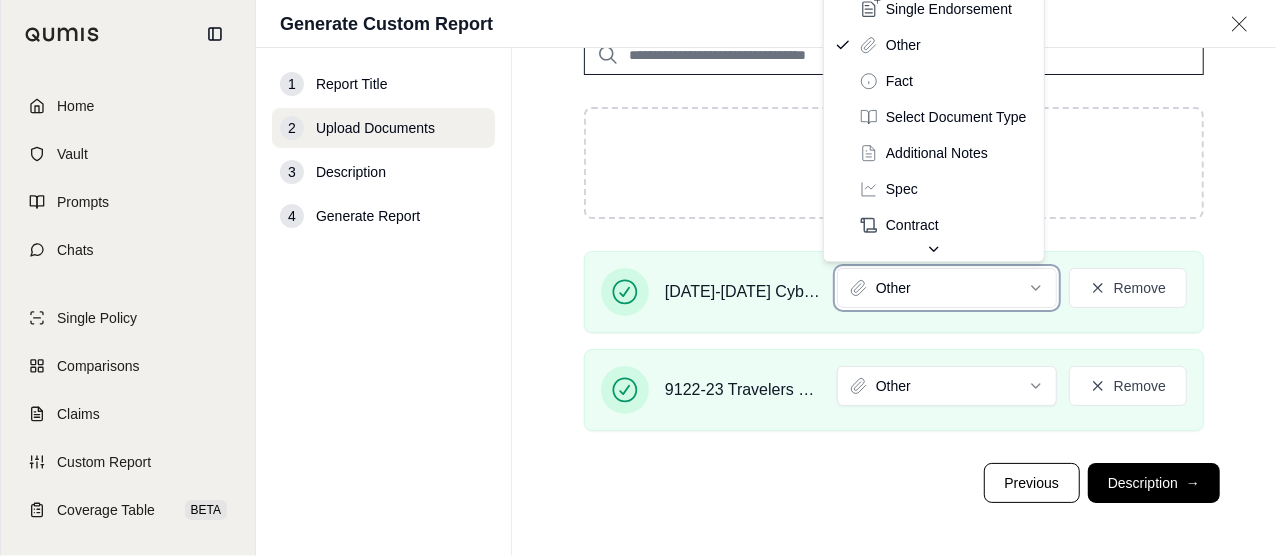 click on "Home Vault Prompts Chats Single Policy Comparisons Claims Custom Report Coverage Table BETA Contracts Legal Search B [PERSON_NAME] Crcgroup Generate Custom Report 1 Report Title 2 Upload Documents 3 Description 4 Generate Report Upload Documents • Upload the documents you would like to analyze Drop files here PDF format only [DATE]-[DATE] Cyber Professional Renewal Pol.pdf Other Remove 9122-23 Travelers Wrap Policy.pdf Other Remove Previous Description →
Policy Quote Binder Single Endorsement Other Fact Select Document Type Additional Notes Spec Contract Application Checklist" at bounding box center [638, 278] 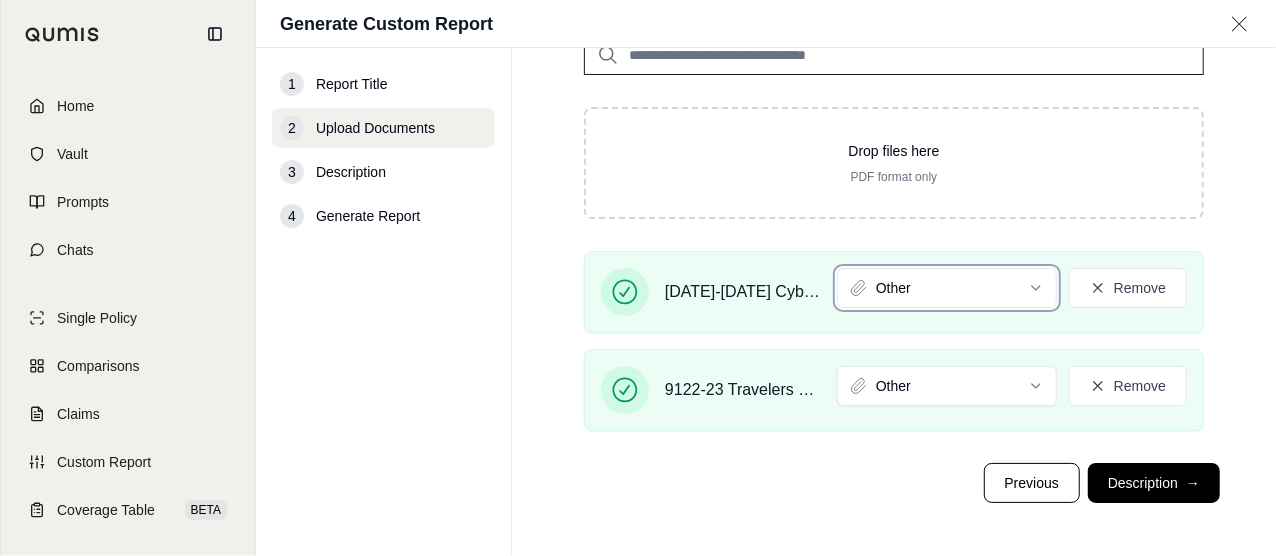 scroll, scrollTop: 65, scrollLeft: 0, axis: vertical 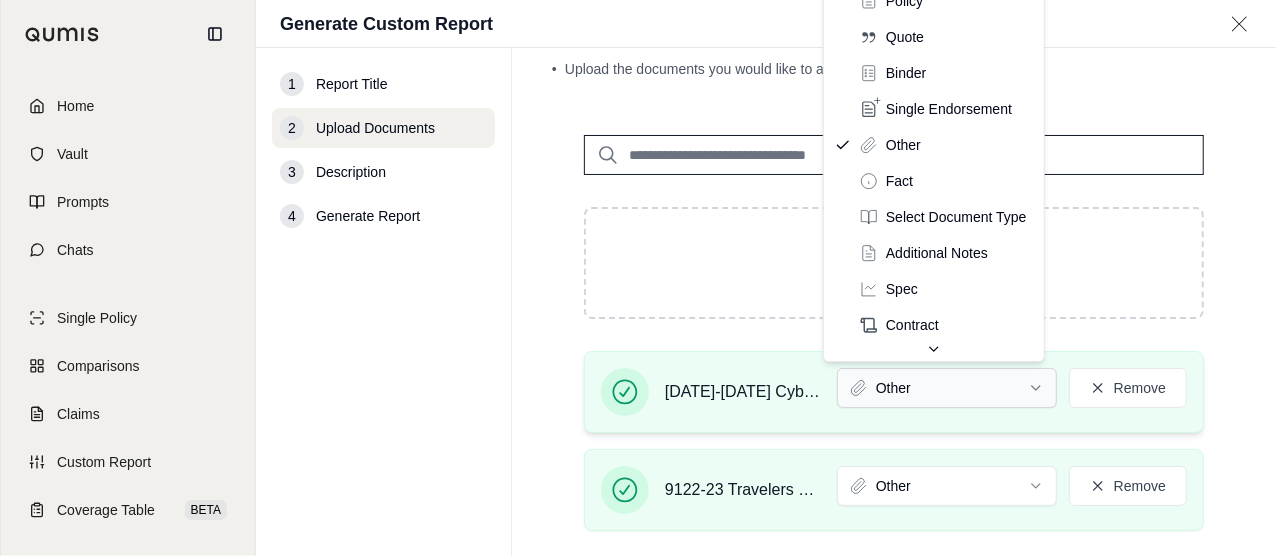 click on "Home Vault Prompts Chats Single Policy Comparisons Claims Custom Report Coverage Table BETA Contracts Legal Search B [PERSON_NAME] Crcgroup Generate Custom Report 1 Report Title 2 Upload Documents 3 Description 4 Generate Report Upload Documents • Upload the documents you would like to analyze Drop files here PDF format only [DATE]-[DATE] Cyber Professional Renewal Pol.pdf Other Remove 9122-23 Travelers Wrap Policy.pdf Other Remove Previous Description →
Policy Quote Binder Single Endorsement Other Fact Select Document Type Additional Notes Spec Contract Application Checklist" at bounding box center (638, 278) 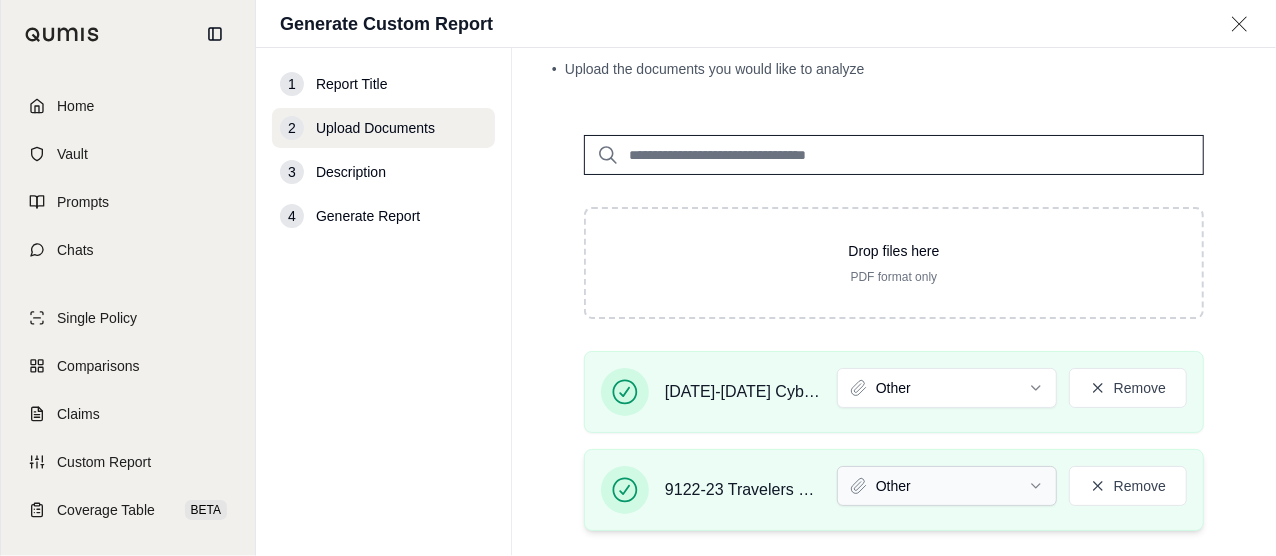 click on "Home Vault Prompts Chats Single Policy Comparisons Claims Custom Report Coverage Table BETA Contracts Legal Search B [PERSON_NAME] Crcgroup Generate Custom Report 1 Report Title 2 Upload Documents 3 Description 4 Generate Report Upload Documents • Upload the documents you would like to analyze Drop files here PDF format only [DATE]-[DATE] Cyber Professional Renewal Pol.pdf Other Remove 9122-23 Travelers Wrap Policy.pdf Other Remove Previous Description →" at bounding box center [638, 278] 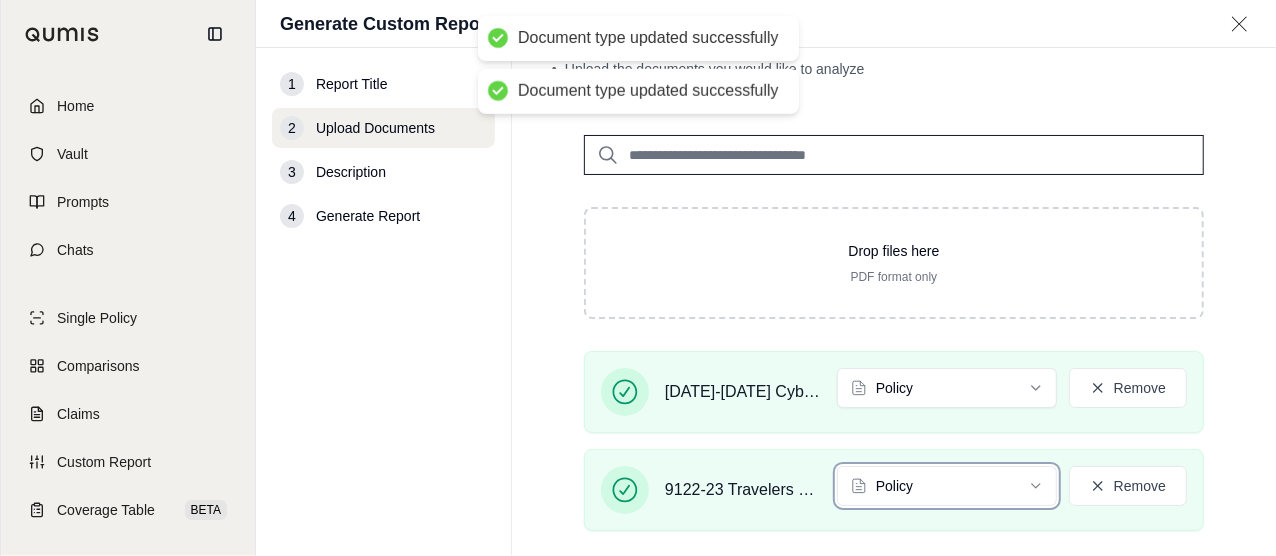 scroll, scrollTop: 165, scrollLeft: 0, axis: vertical 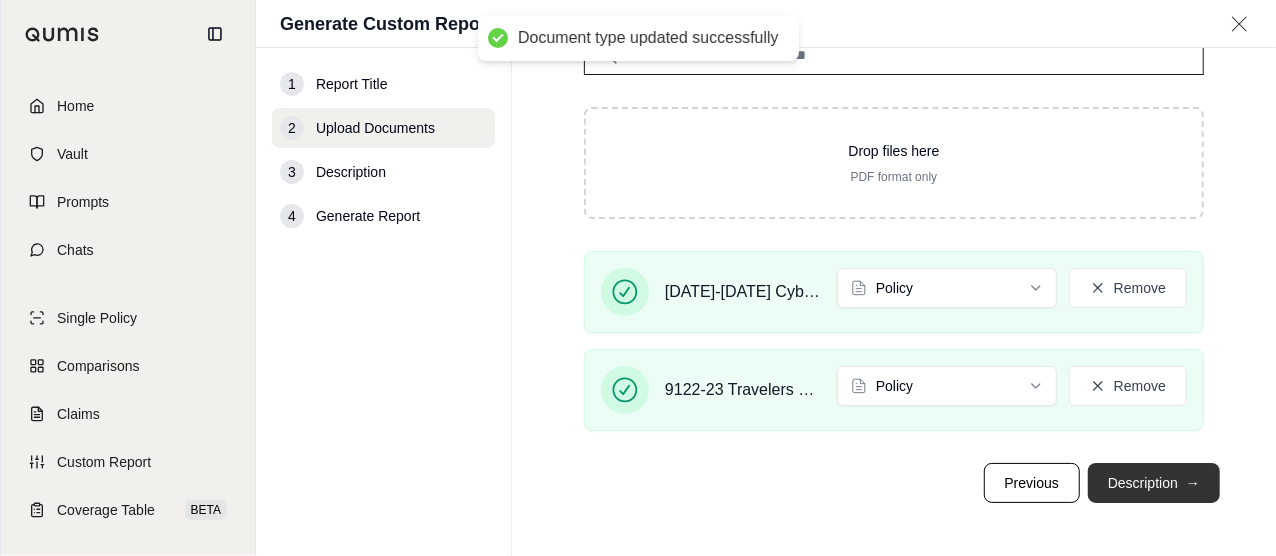 click on "Description →" at bounding box center (1154, 483) 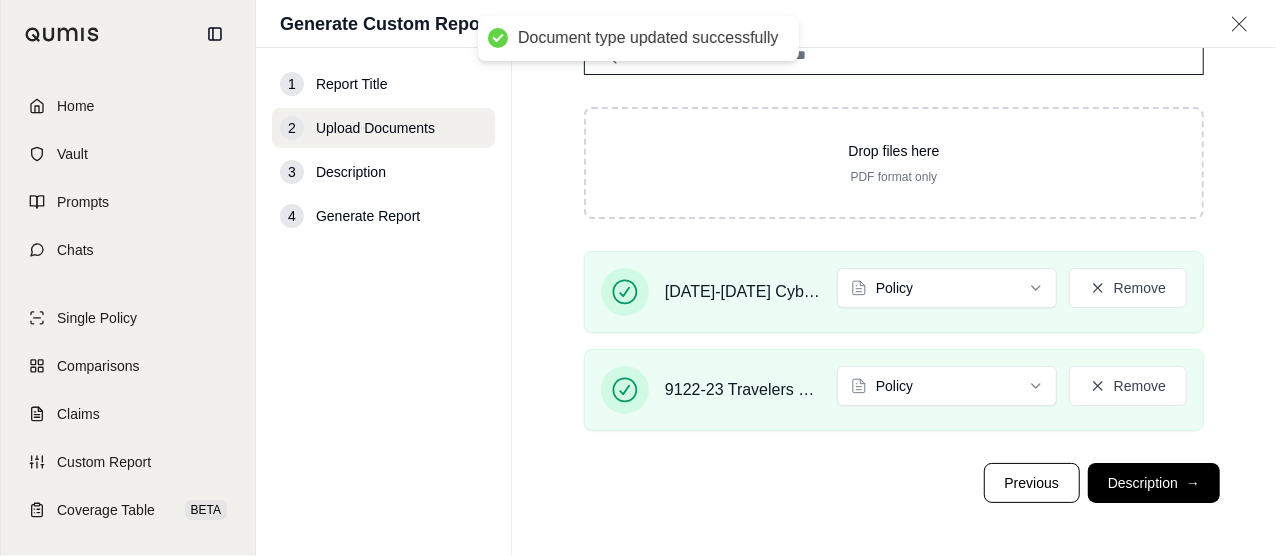 scroll, scrollTop: 0, scrollLeft: 0, axis: both 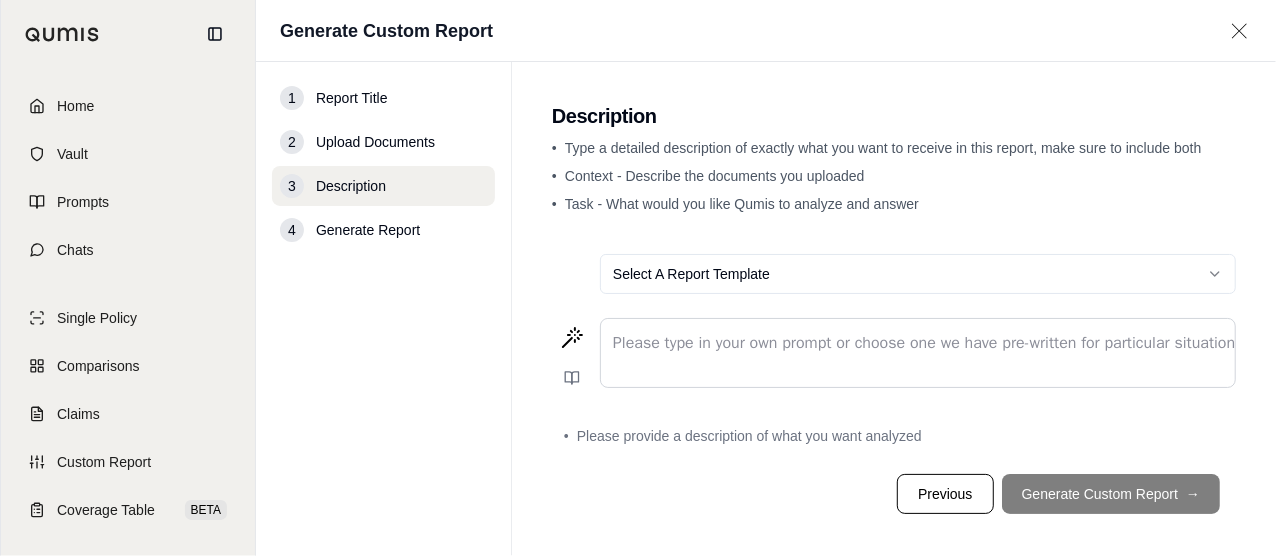 click at bounding box center (918, 343) 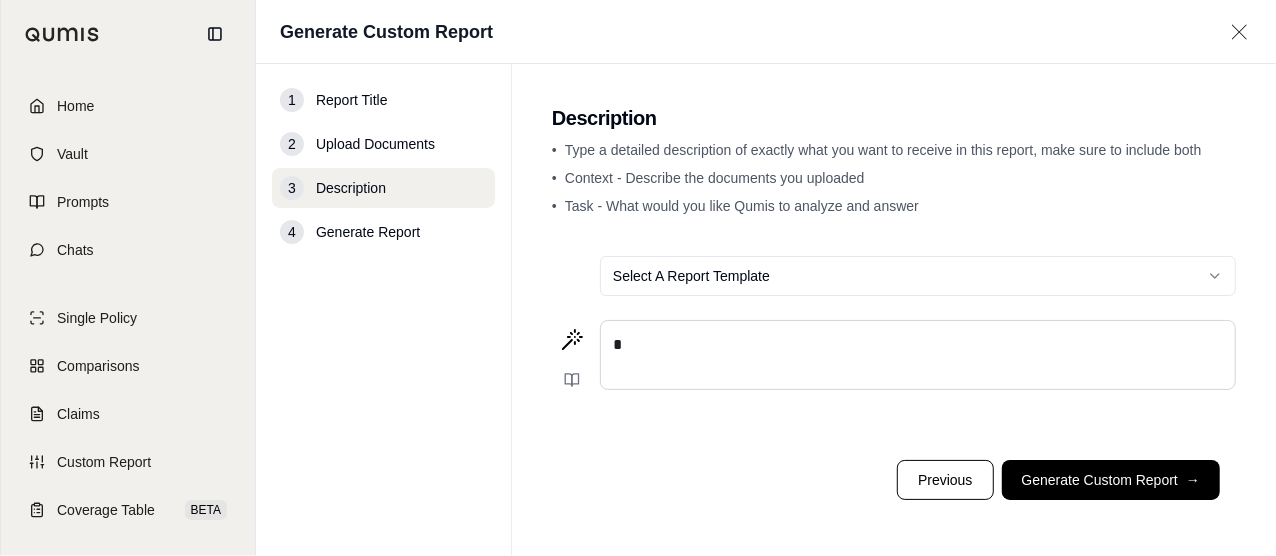 type 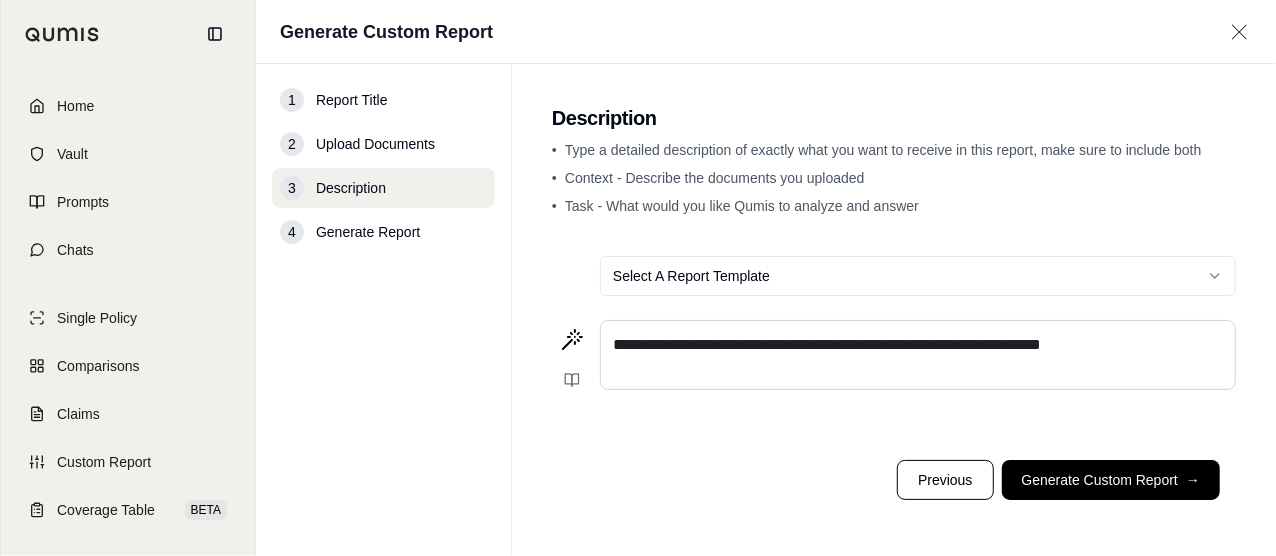 click on "**********" at bounding box center [827, 344] 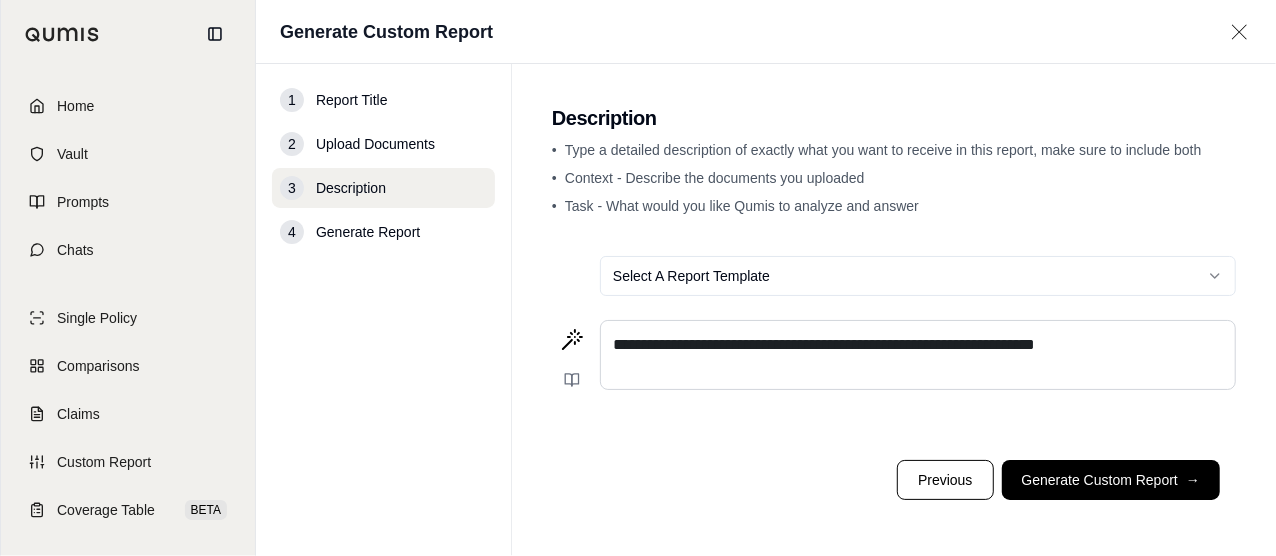 click on "**********" at bounding box center [824, 344] 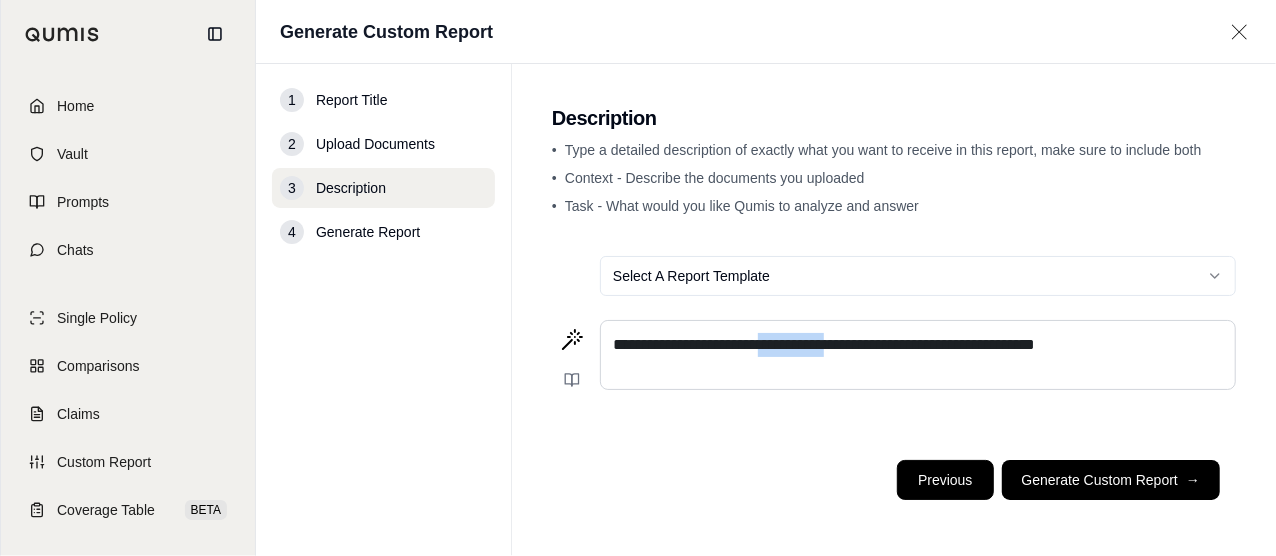click on "Previous" at bounding box center (945, 480) 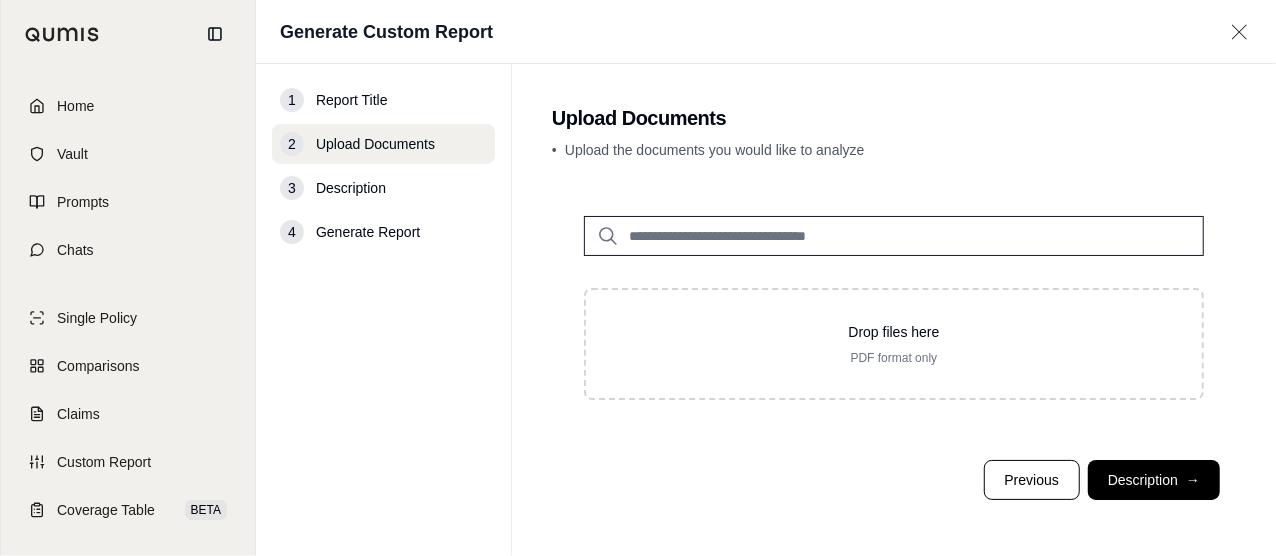 click 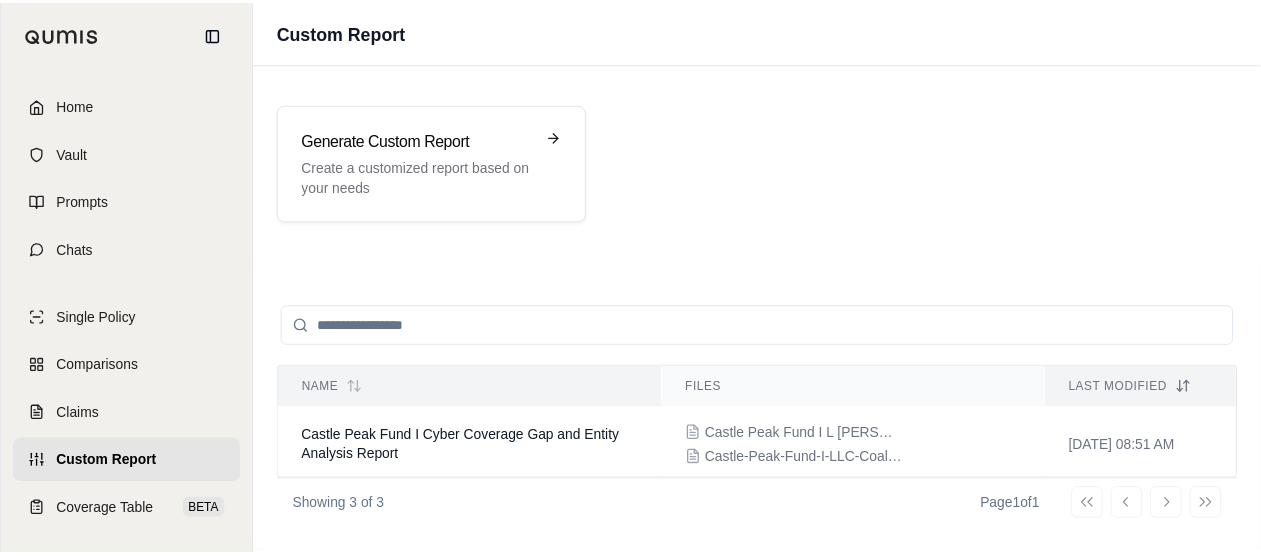 scroll, scrollTop: 200, scrollLeft: 0, axis: vertical 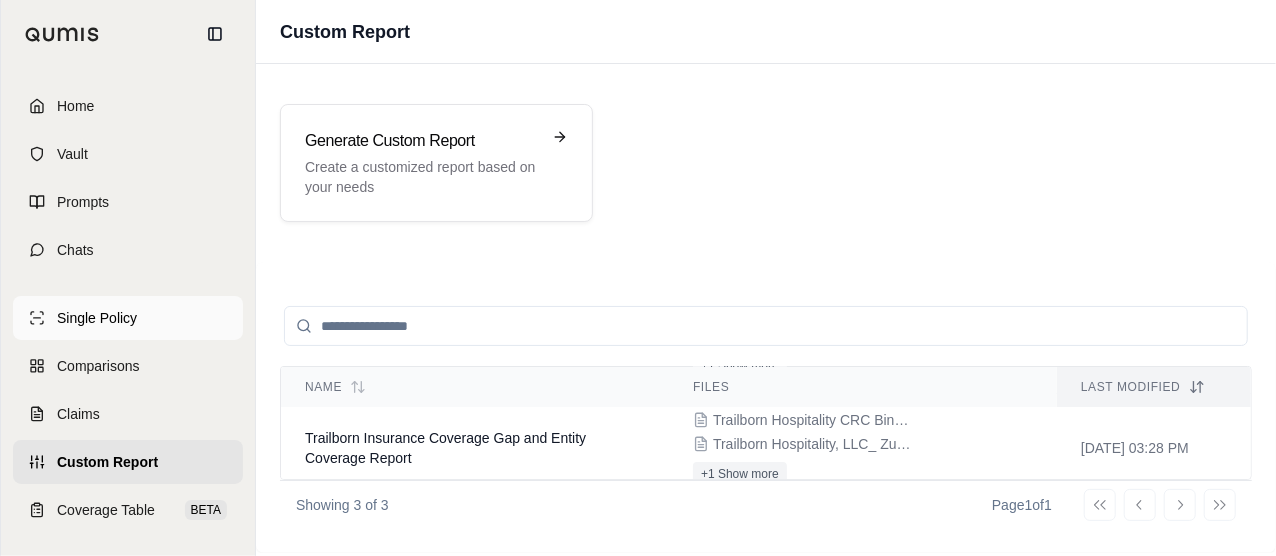 click on "Single Policy" at bounding box center [97, 318] 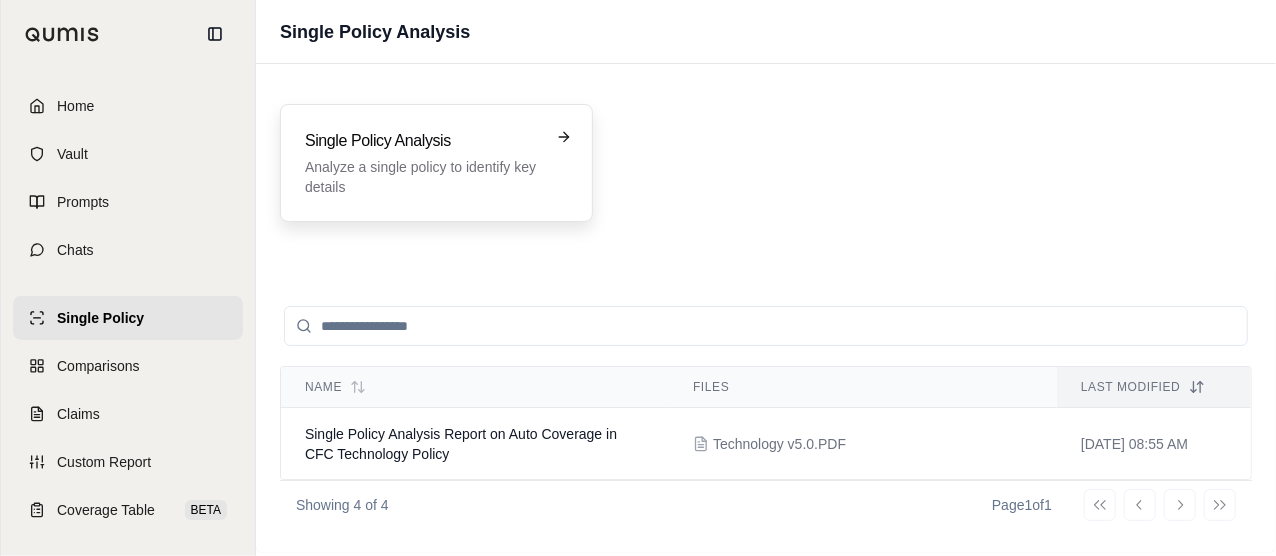 click on "Analyze a single policy to identify key details" at bounding box center (422, 177) 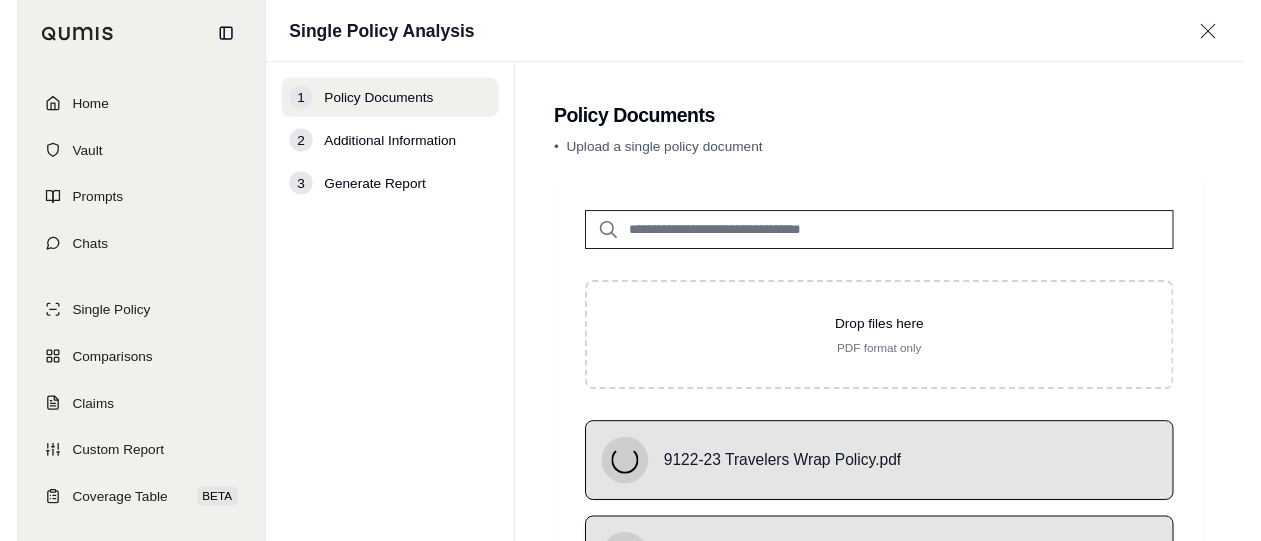 scroll, scrollTop: 100, scrollLeft: 0, axis: vertical 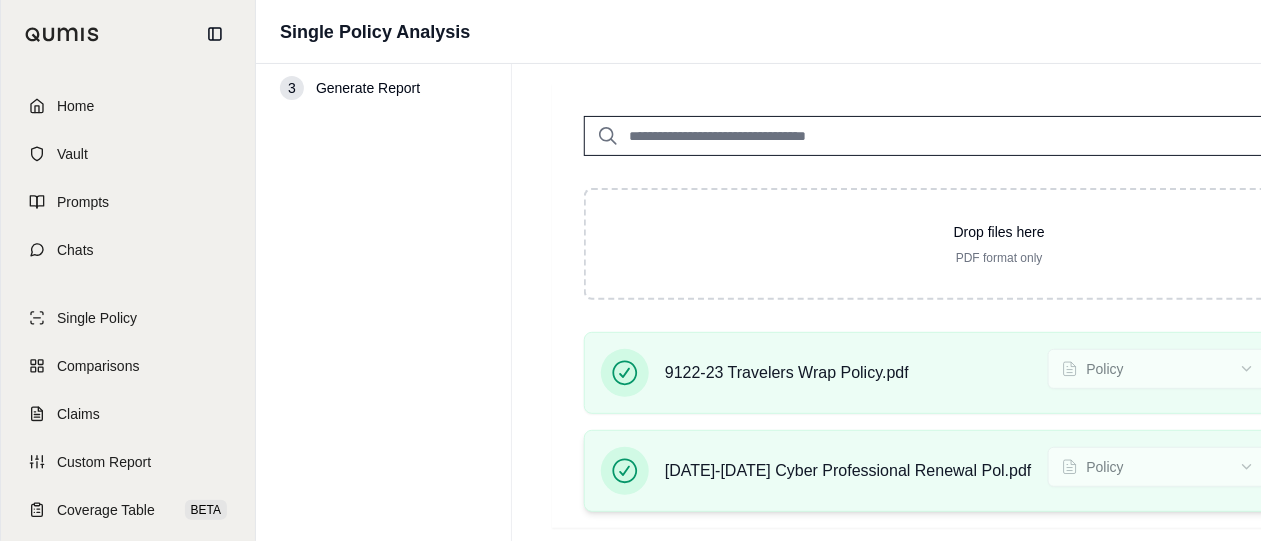click on "[DATE]-[DATE] Cyber Professional Renewal Pol.pdf" at bounding box center [848, 465] 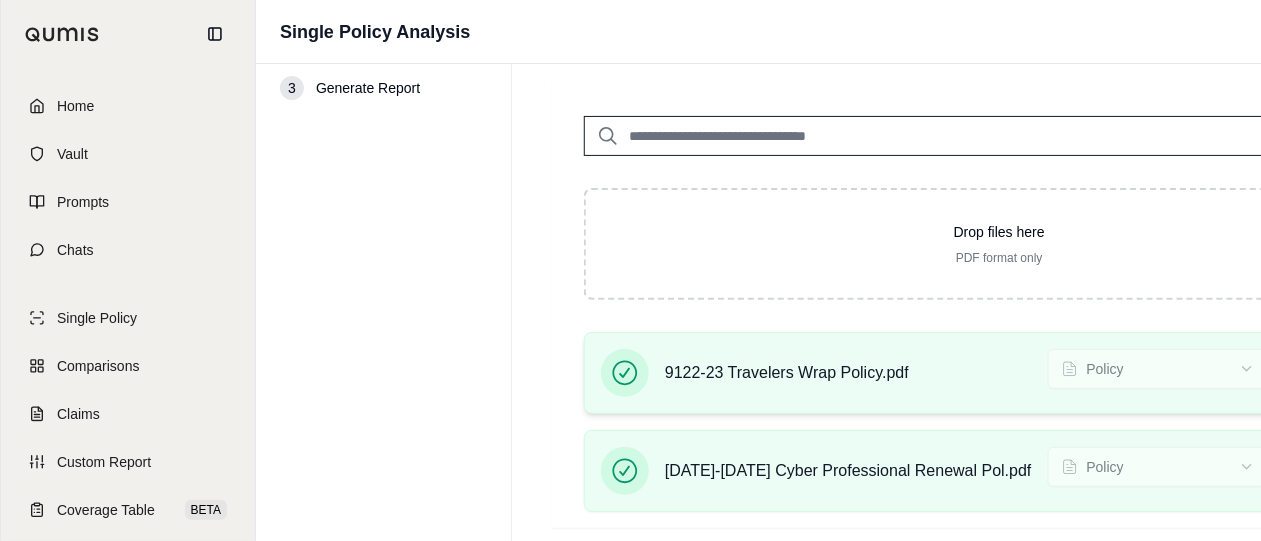 click on "9122-23 Travelers Wrap Policy.pdf Policy Remove" at bounding box center [999, 373] 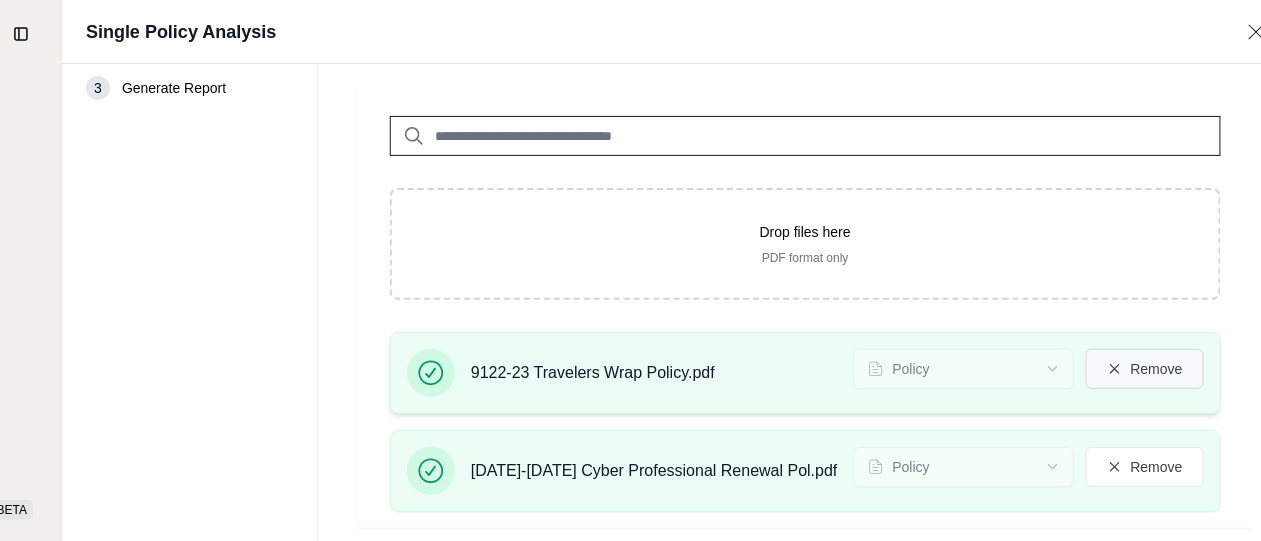 click on "Remove" at bounding box center [1145, 369] 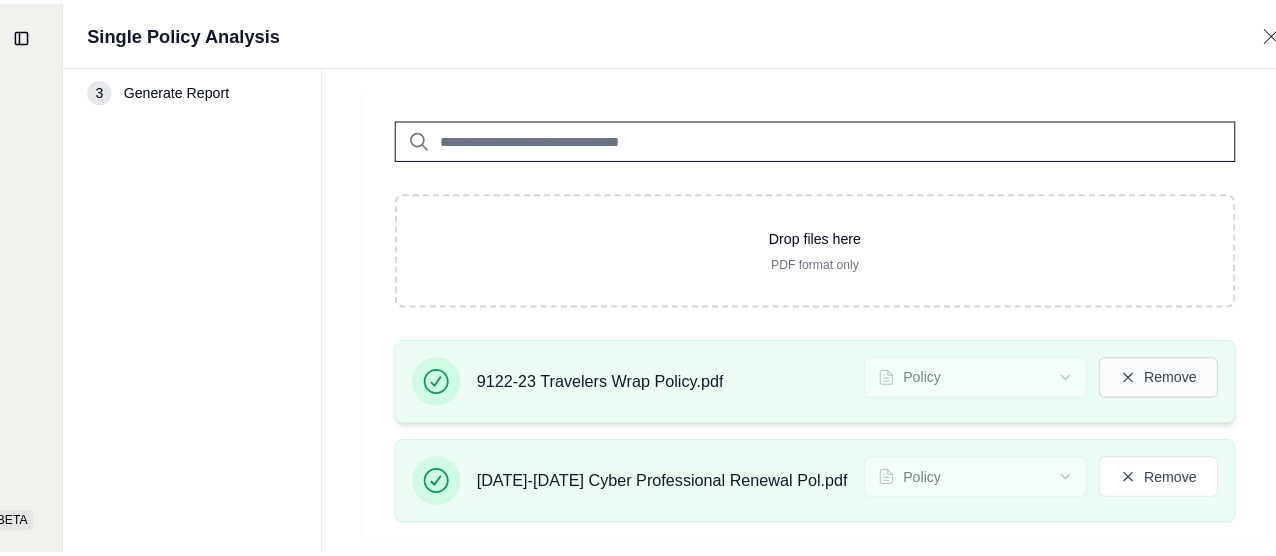 scroll, scrollTop: 100, scrollLeft: 180, axis: both 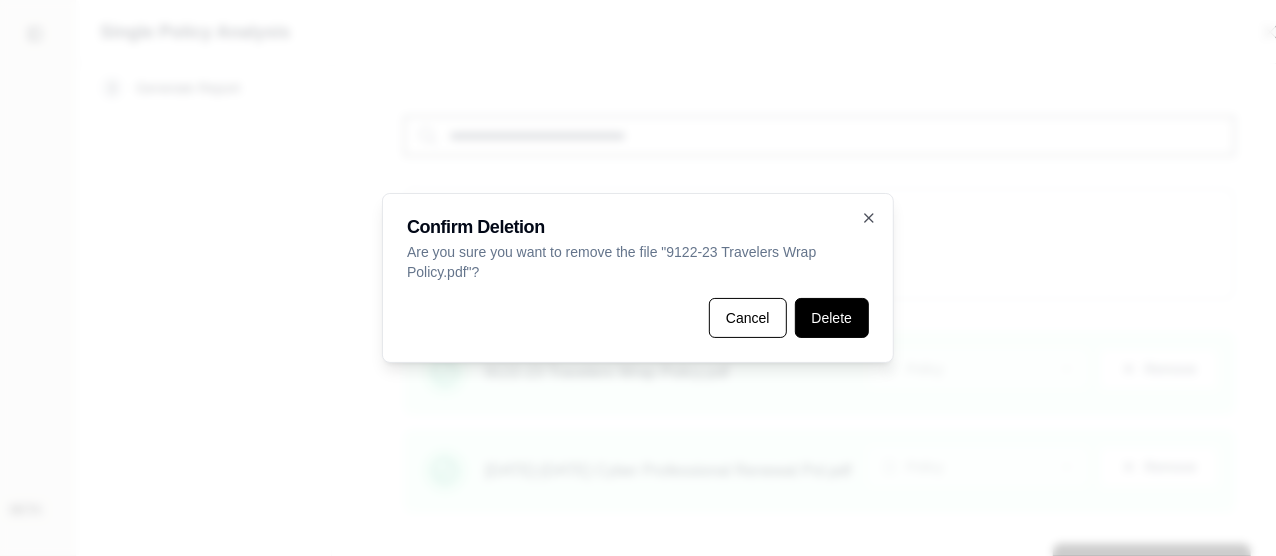 click on "Delete" at bounding box center [832, 318] 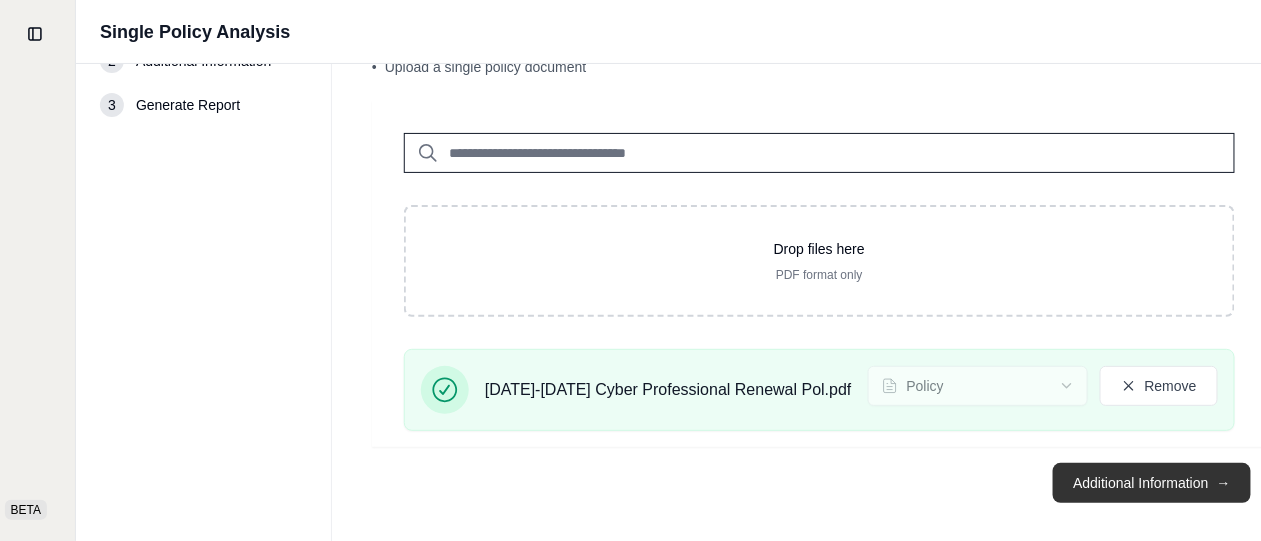 click on "Additional Information →" at bounding box center (1151, 483) 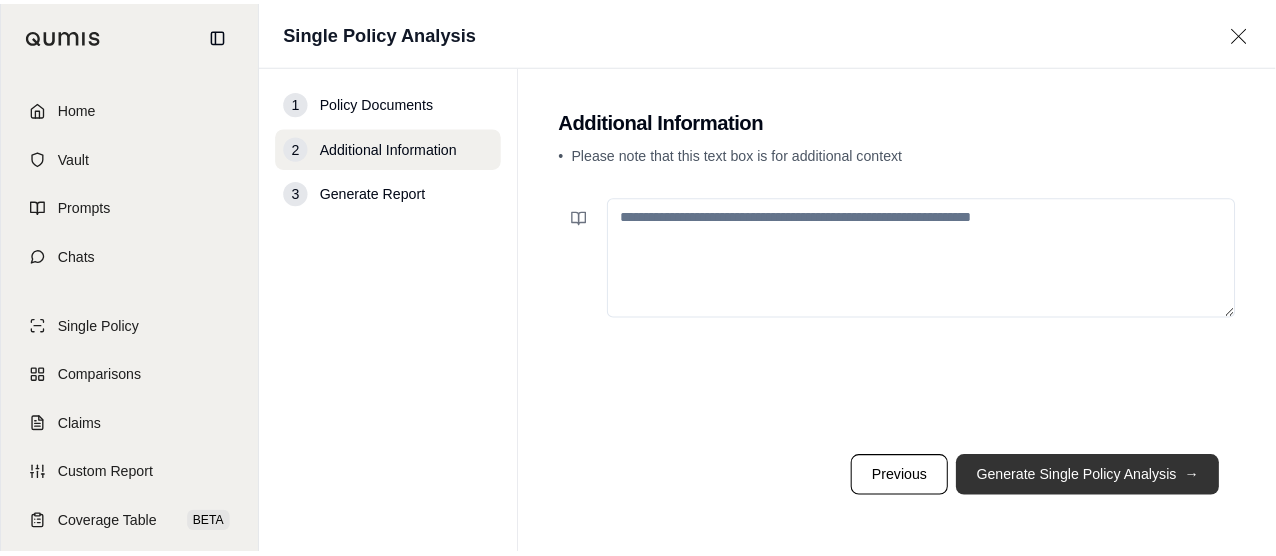 scroll, scrollTop: 0, scrollLeft: 0, axis: both 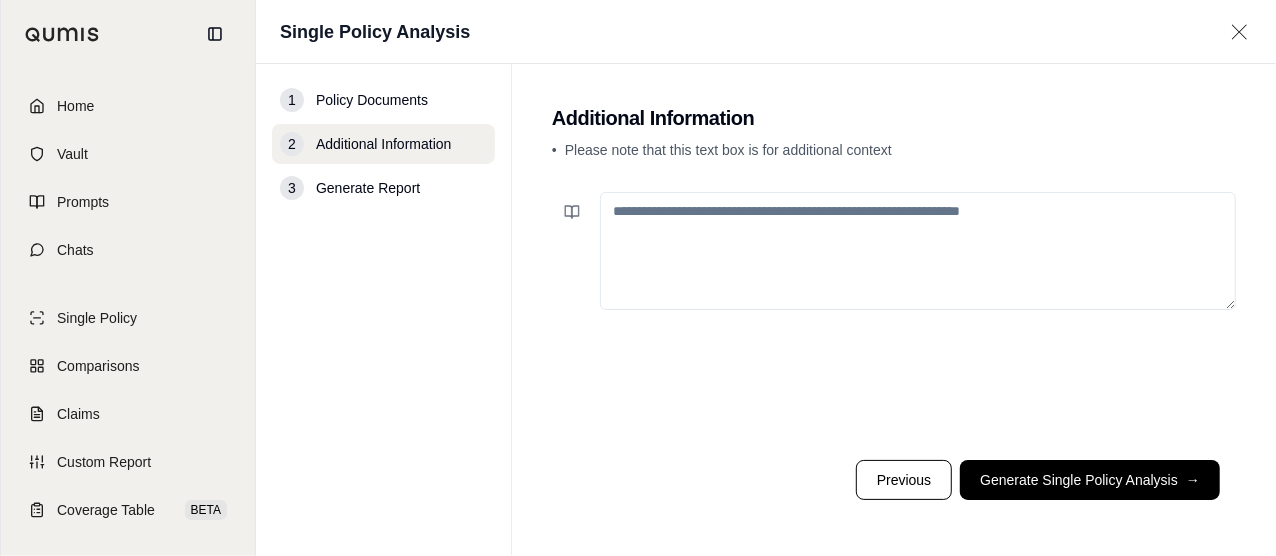 click at bounding box center [918, 251] 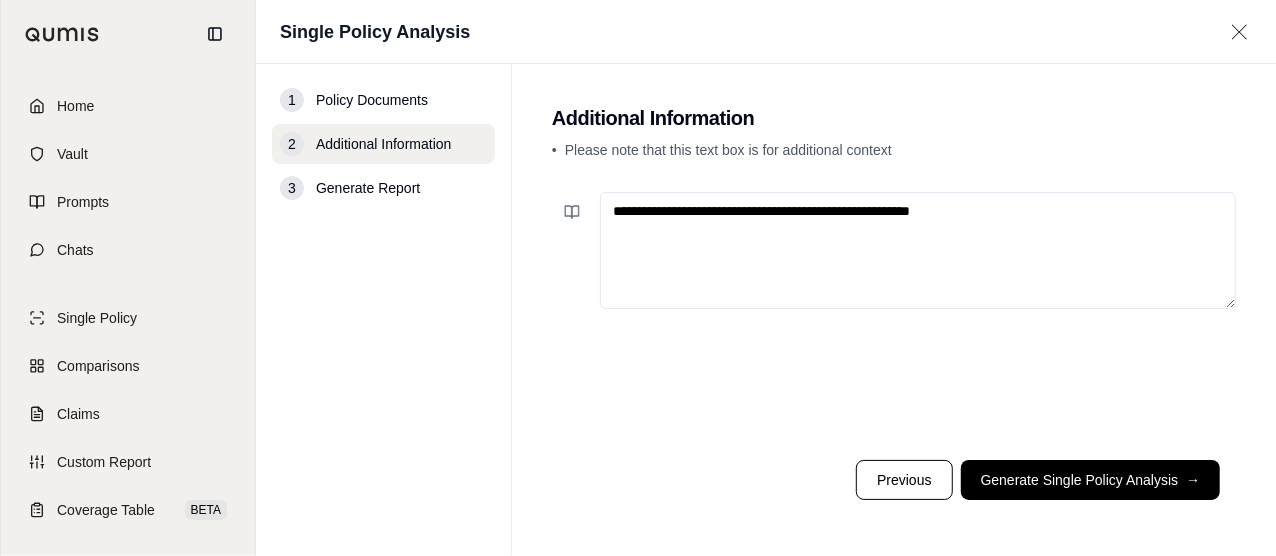 type on "**********" 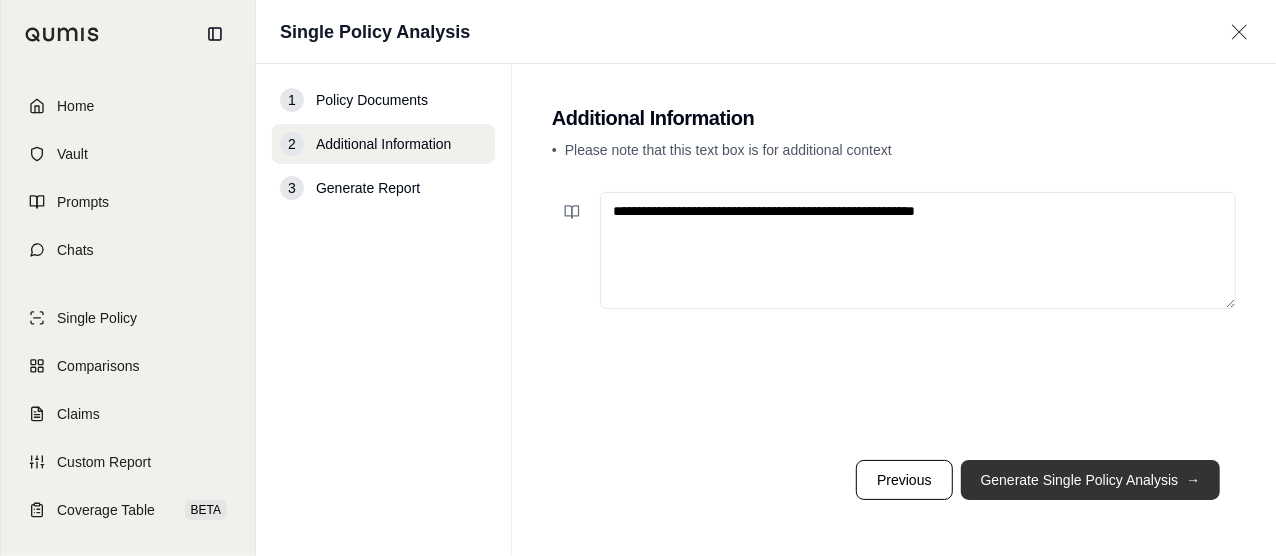 click on "Generate Single Policy Analysis →" at bounding box center (1091, 480) 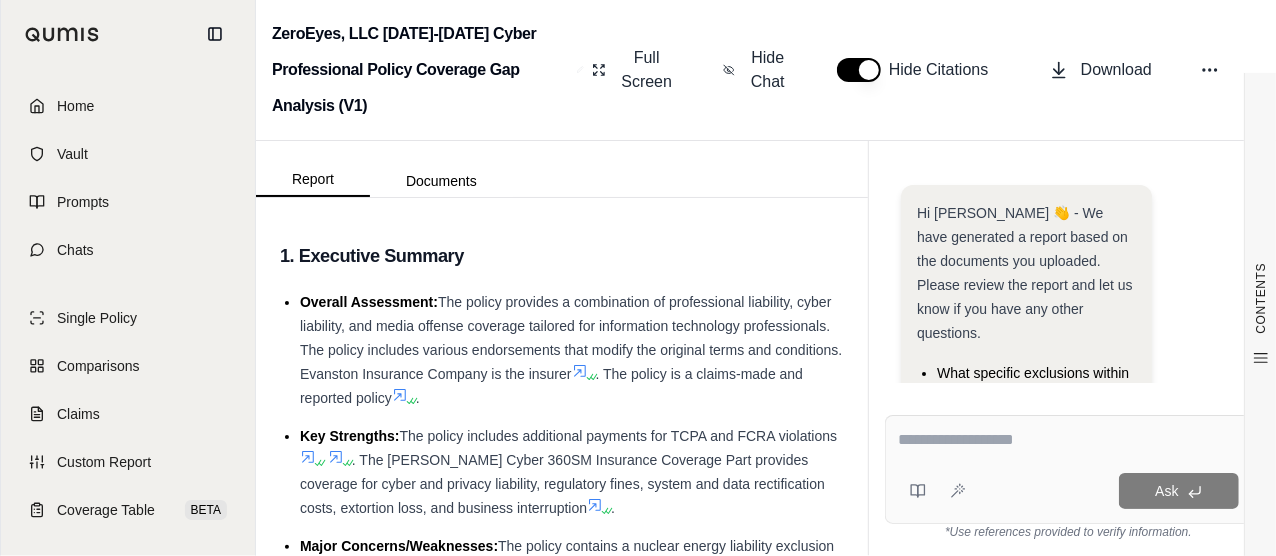 scroll, scrollTop: 0, scrollLeft: 0, axis: both 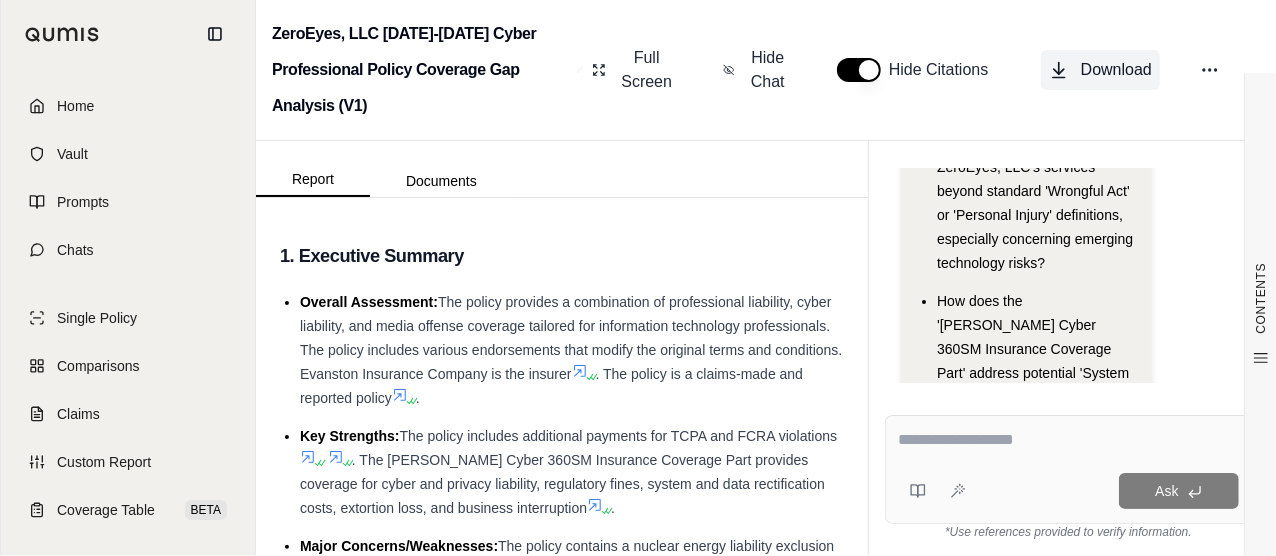 click on "Download" at bounding box center [1116, 70] 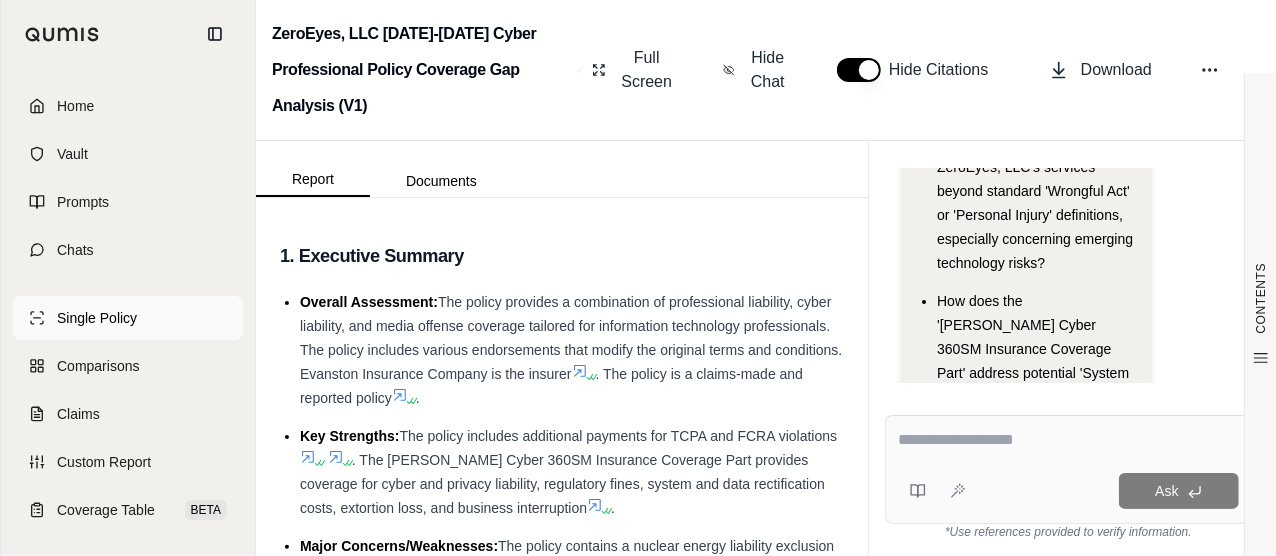 click on "Single Policy" at bounding box center [97, 318] 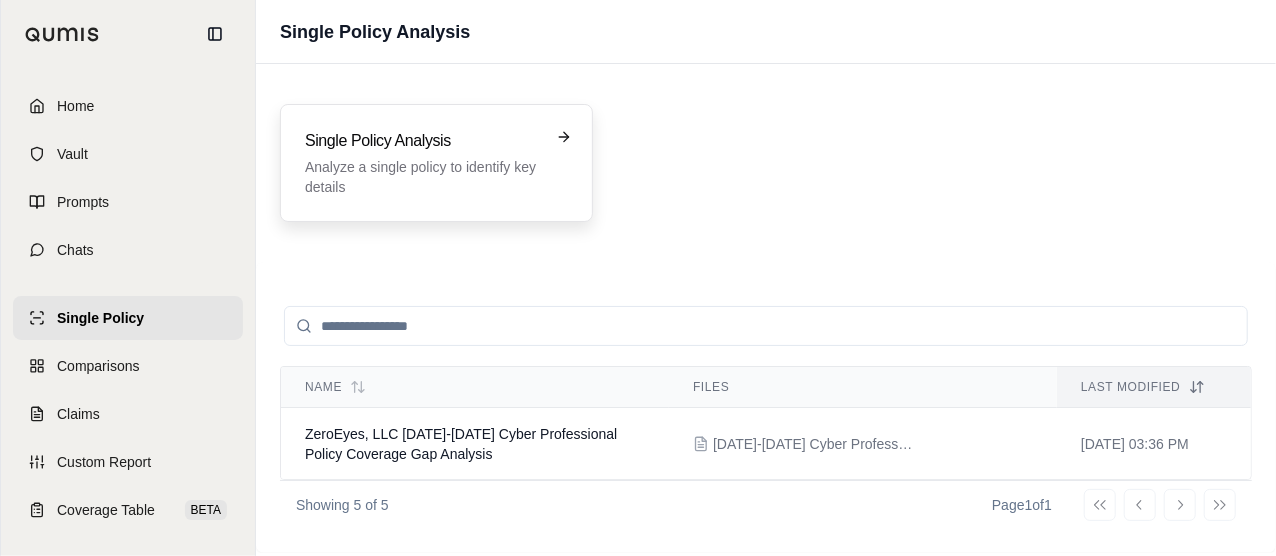 click on "Single Policy Analysis" at bounding box center (422, 141) 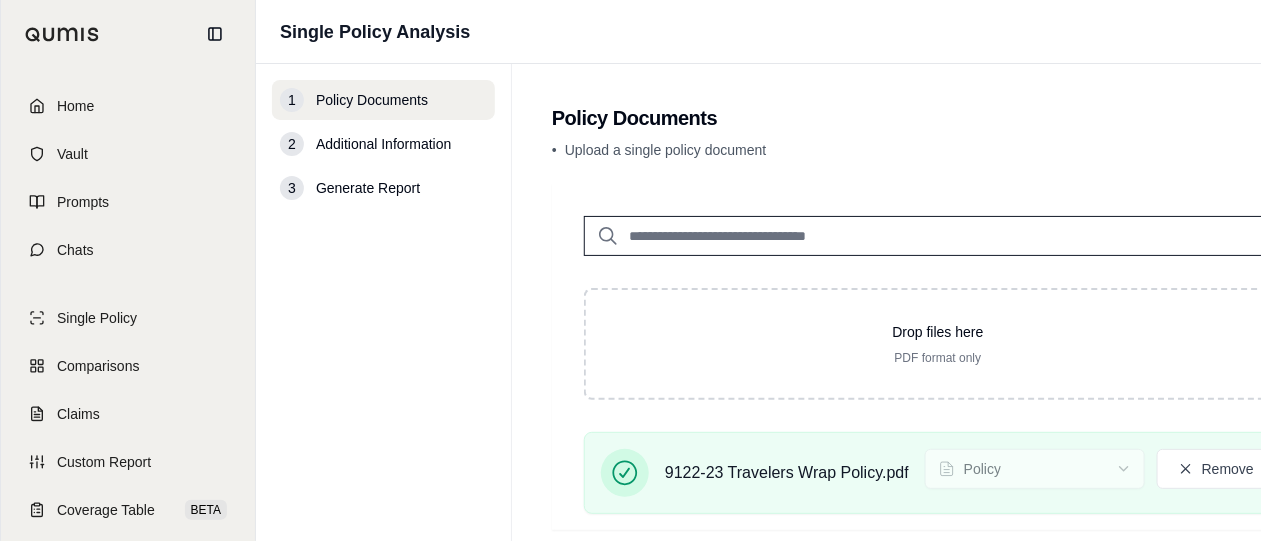 scroll, scrollTop: 98, scrollLeft: 0, axis: vertical 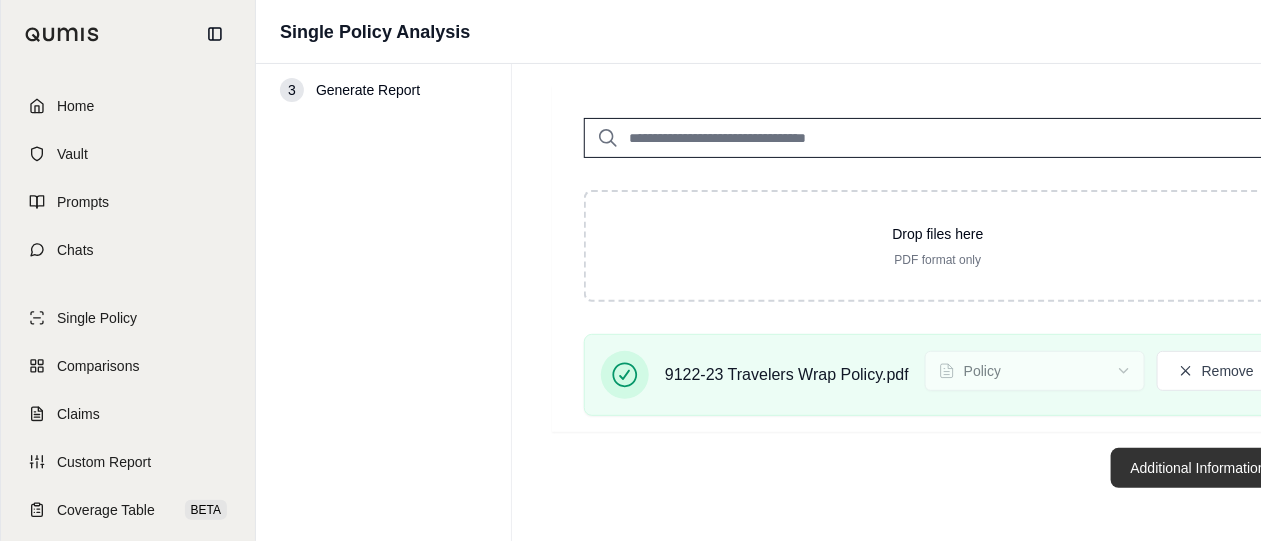 click on "Additional Information →" at bounding box center (1209, 468) 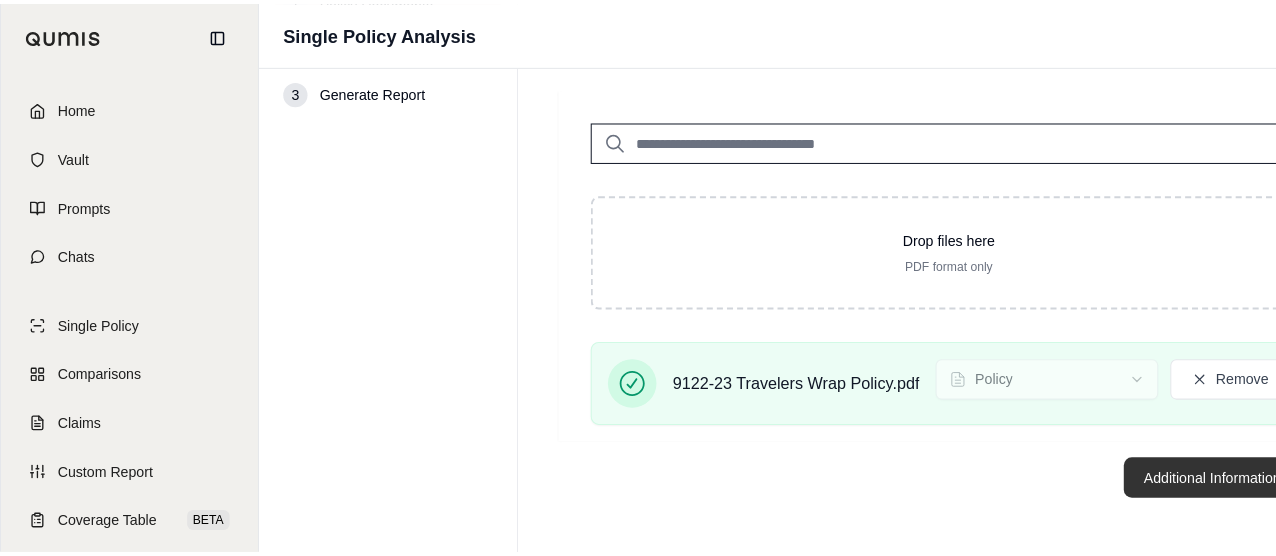 scroll, scrollTop: 0, scrollLeft: 0, axis: both 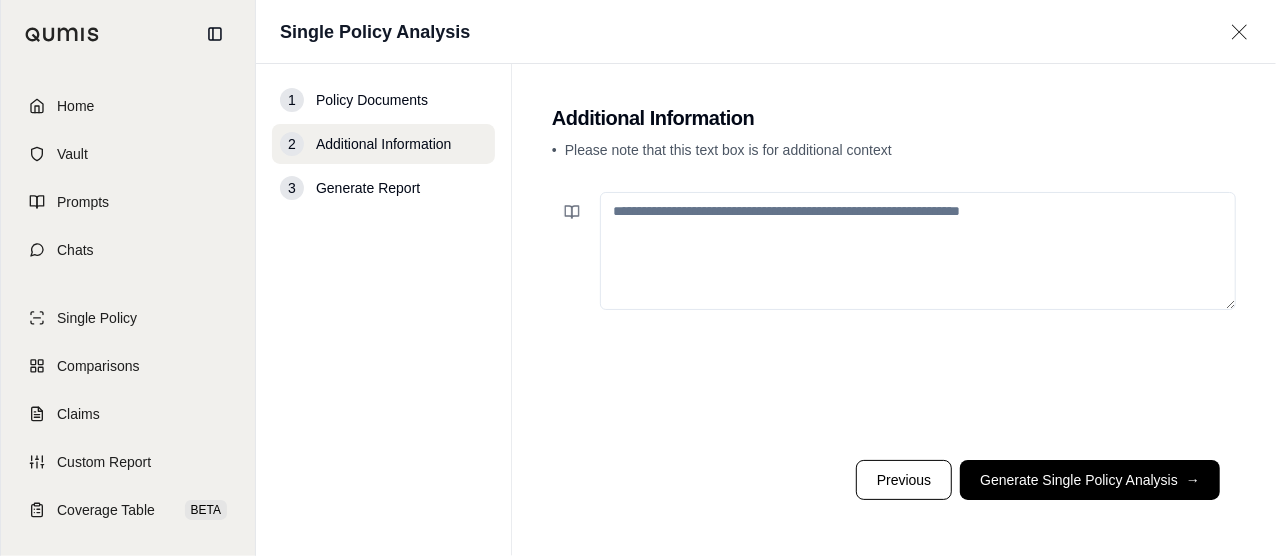 click at bounding box center (918, 251) 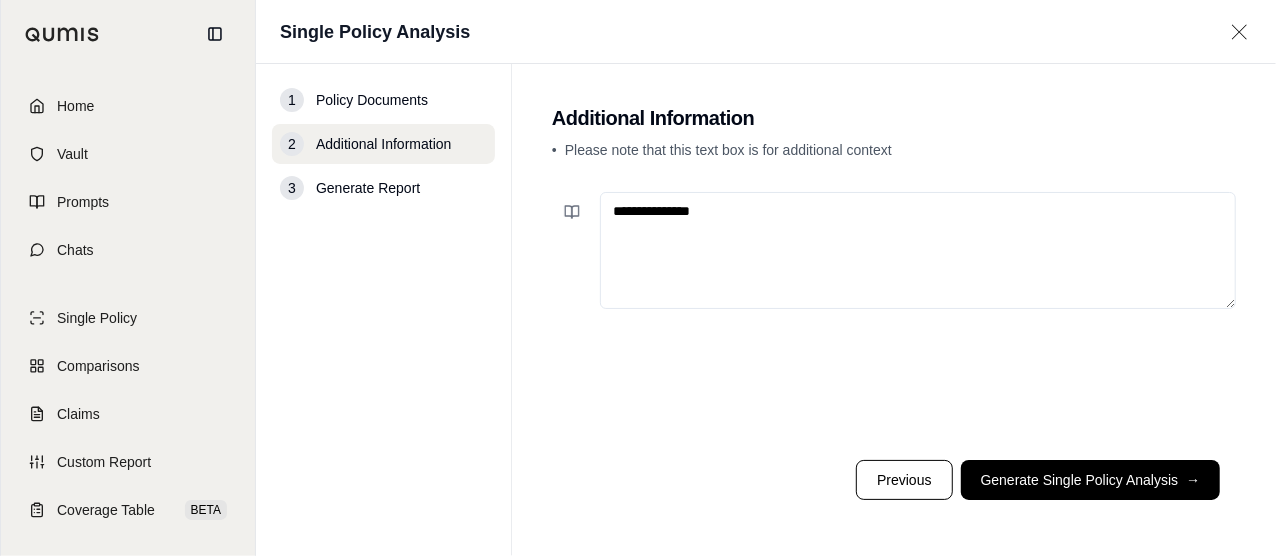 click on "**********" at bounding box center [918, 250] 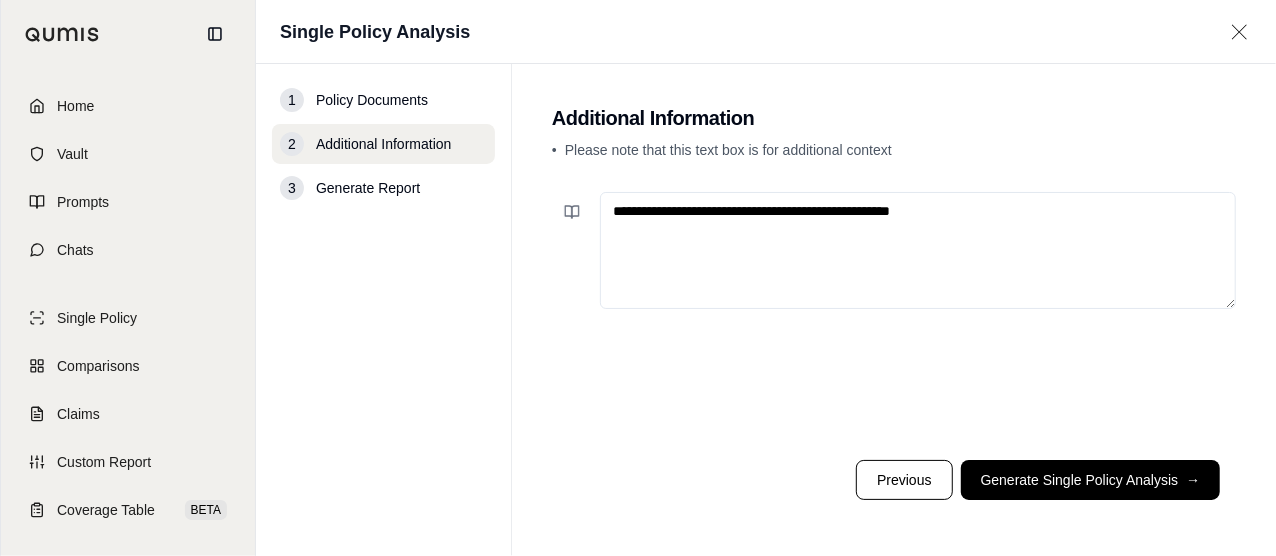 type on "**********" 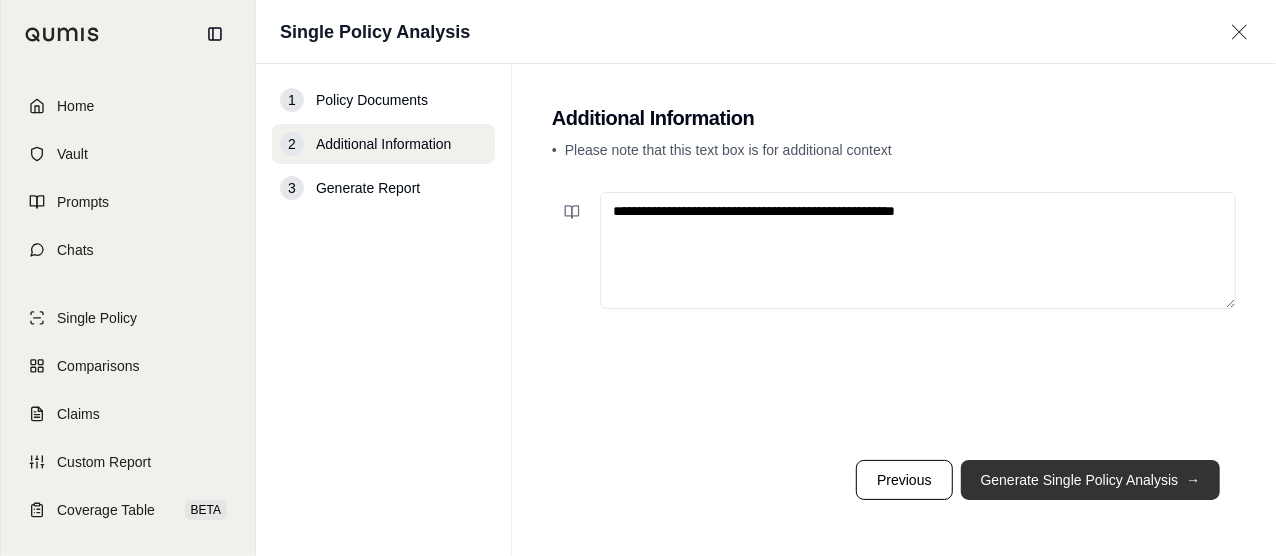 click on "Generate Single Policy Analysis →" at bounding box center [1091, 480] 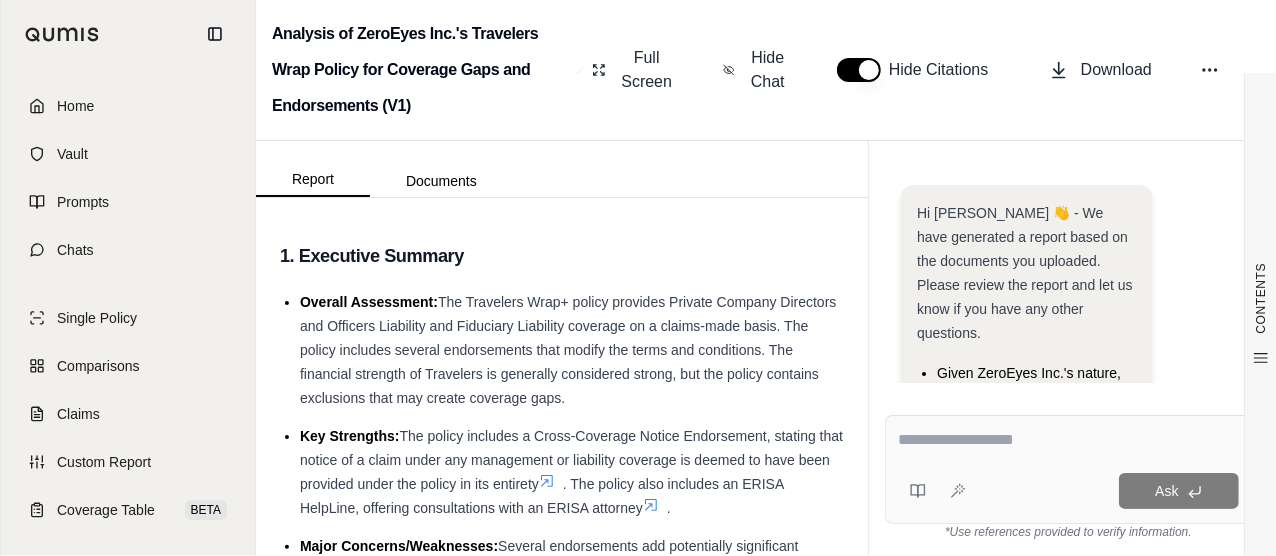 scroll, scrollTop: 0, scrollLeft: 0, axis: both 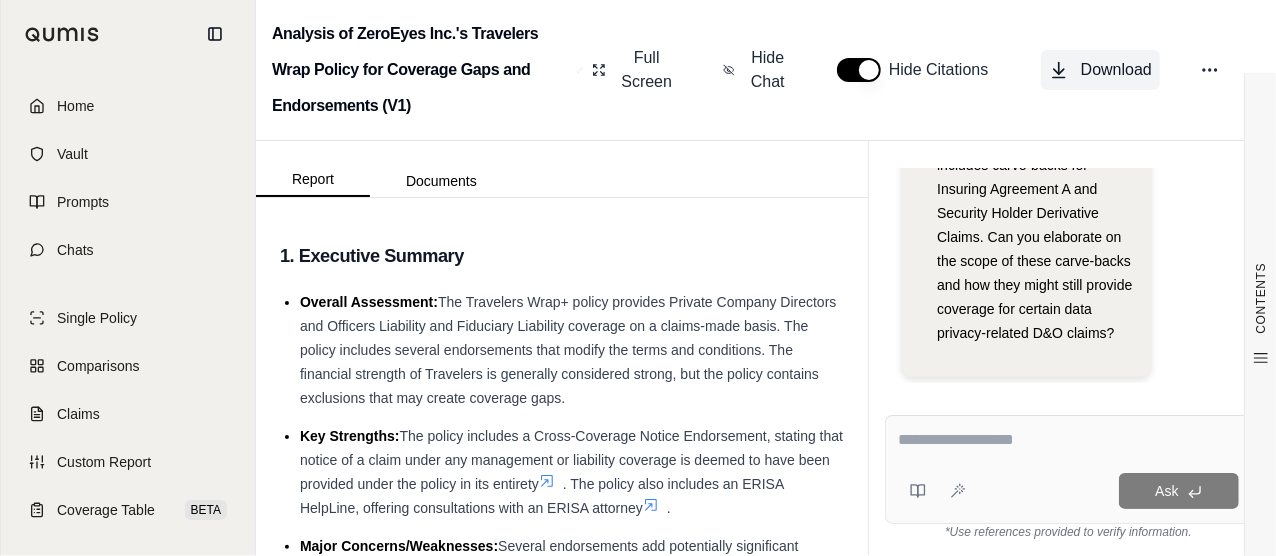 click on "Download" at bounding box center (1116, 70) 